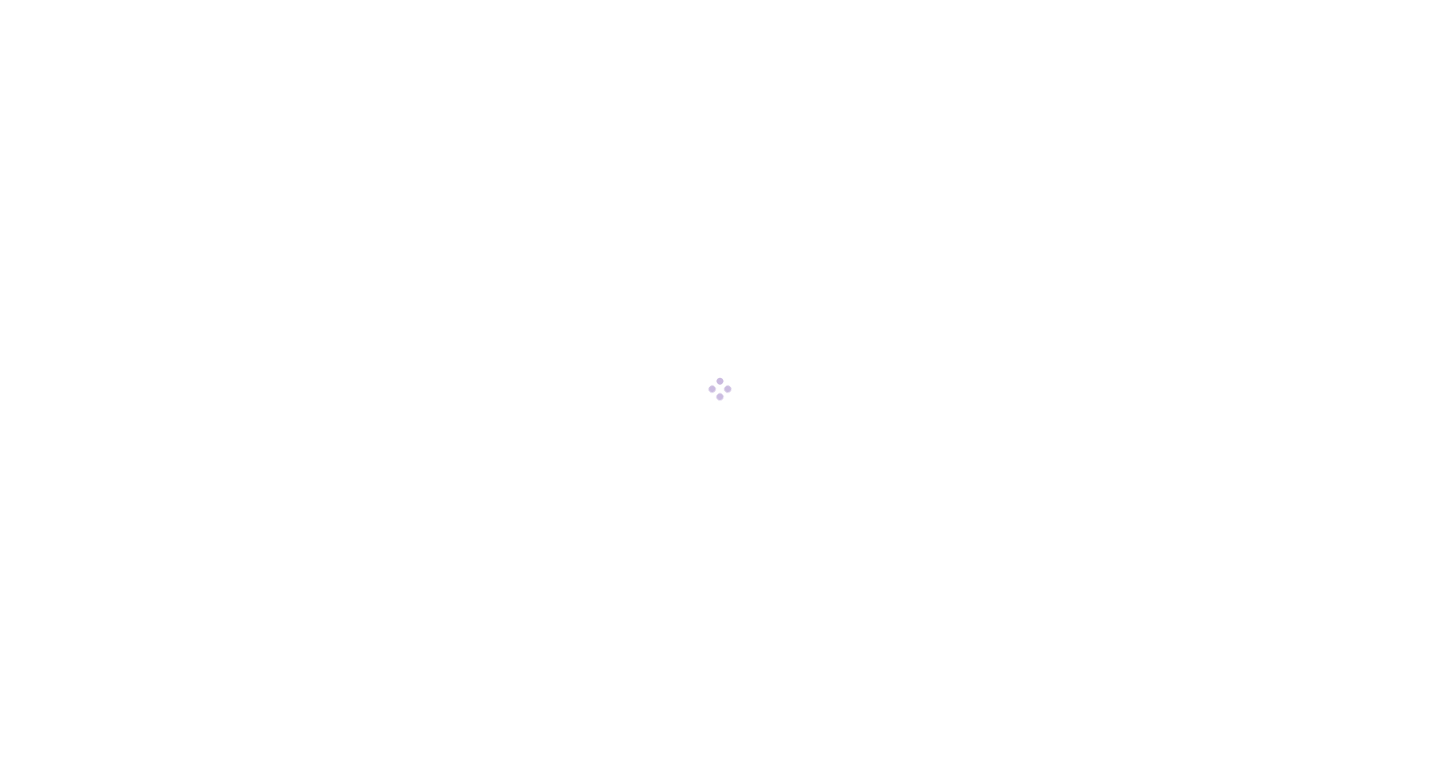 scroll, scrollTop: 0, scrollLeft: 0, axis: both 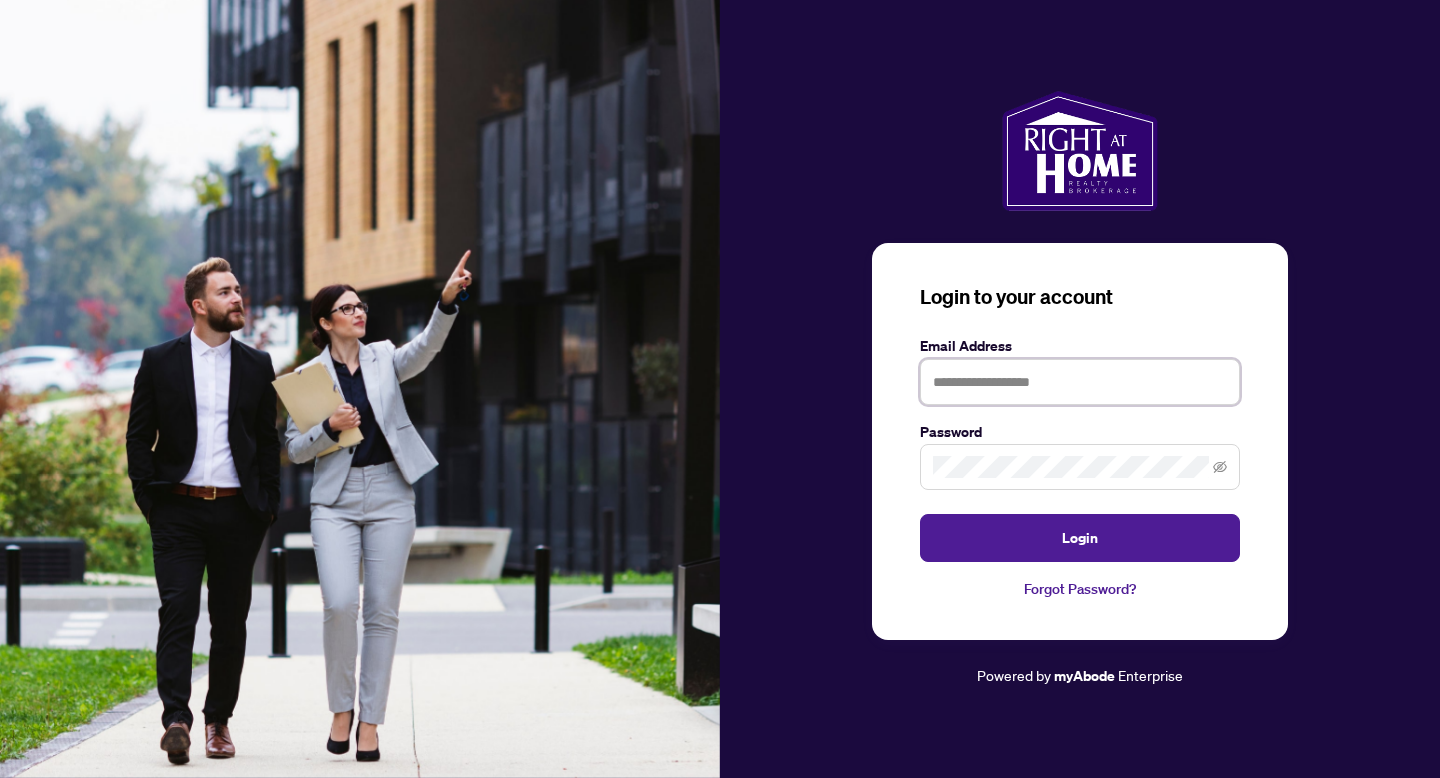 click at bounding box center [1080, 382] 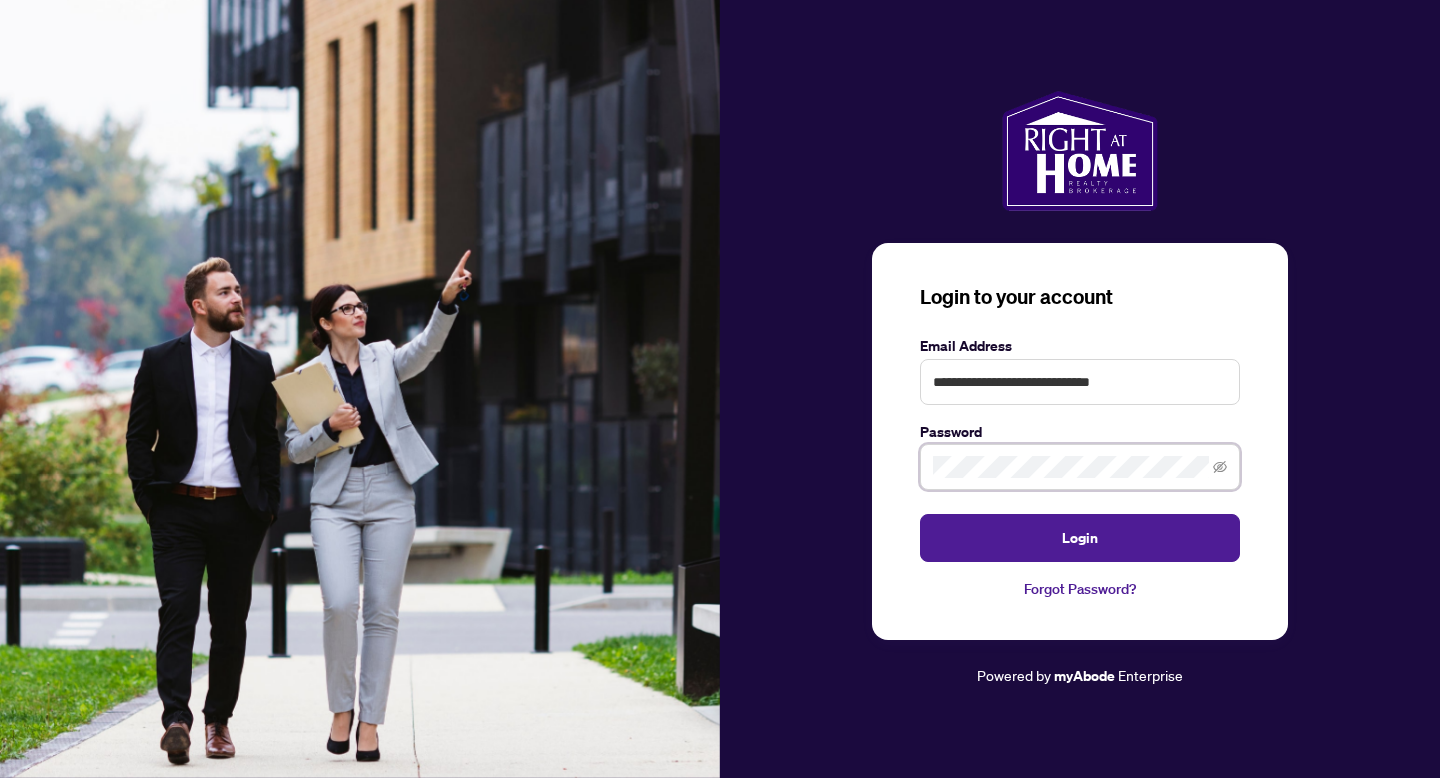 click on "Login" at bounding box center (1080, 538) 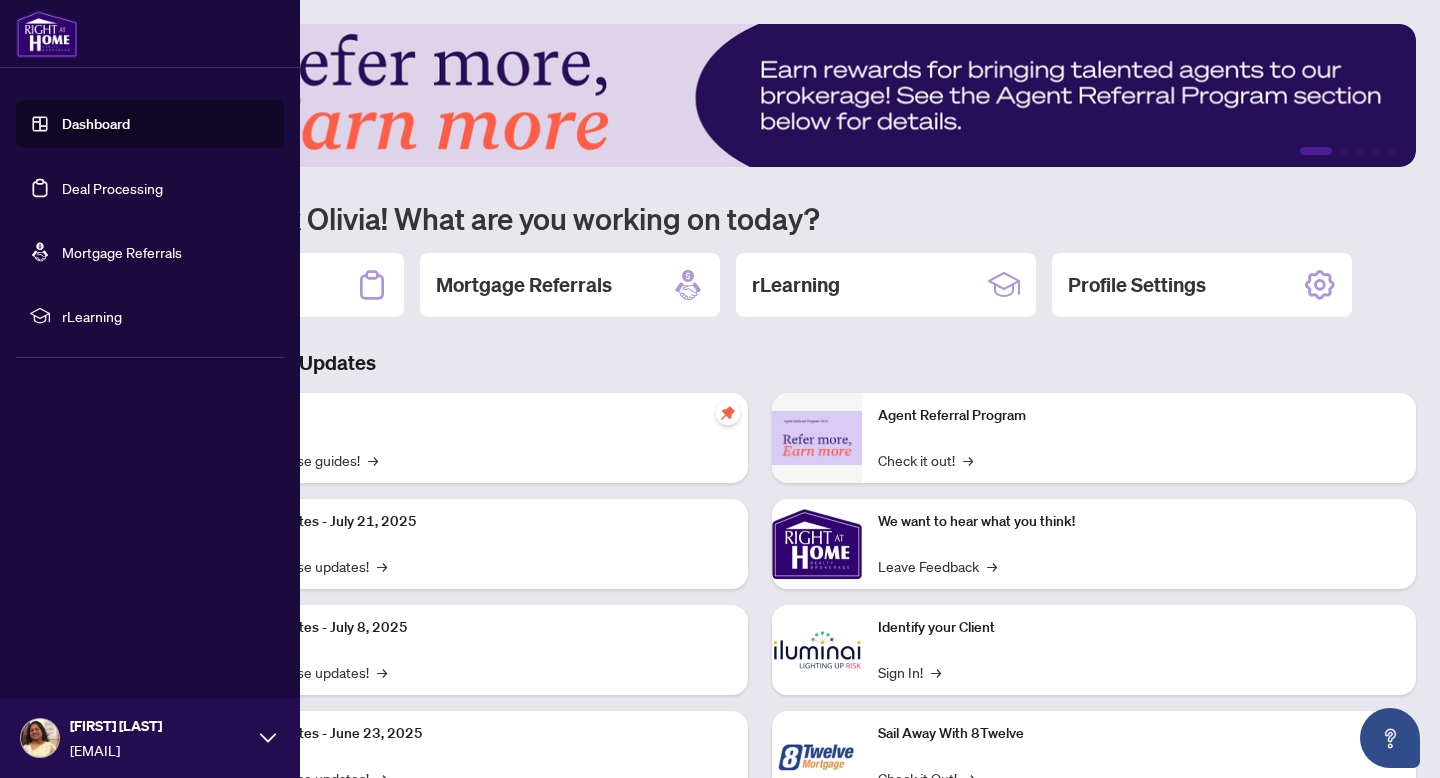 click on "Deal Processing" at bounding box center [112, 188] 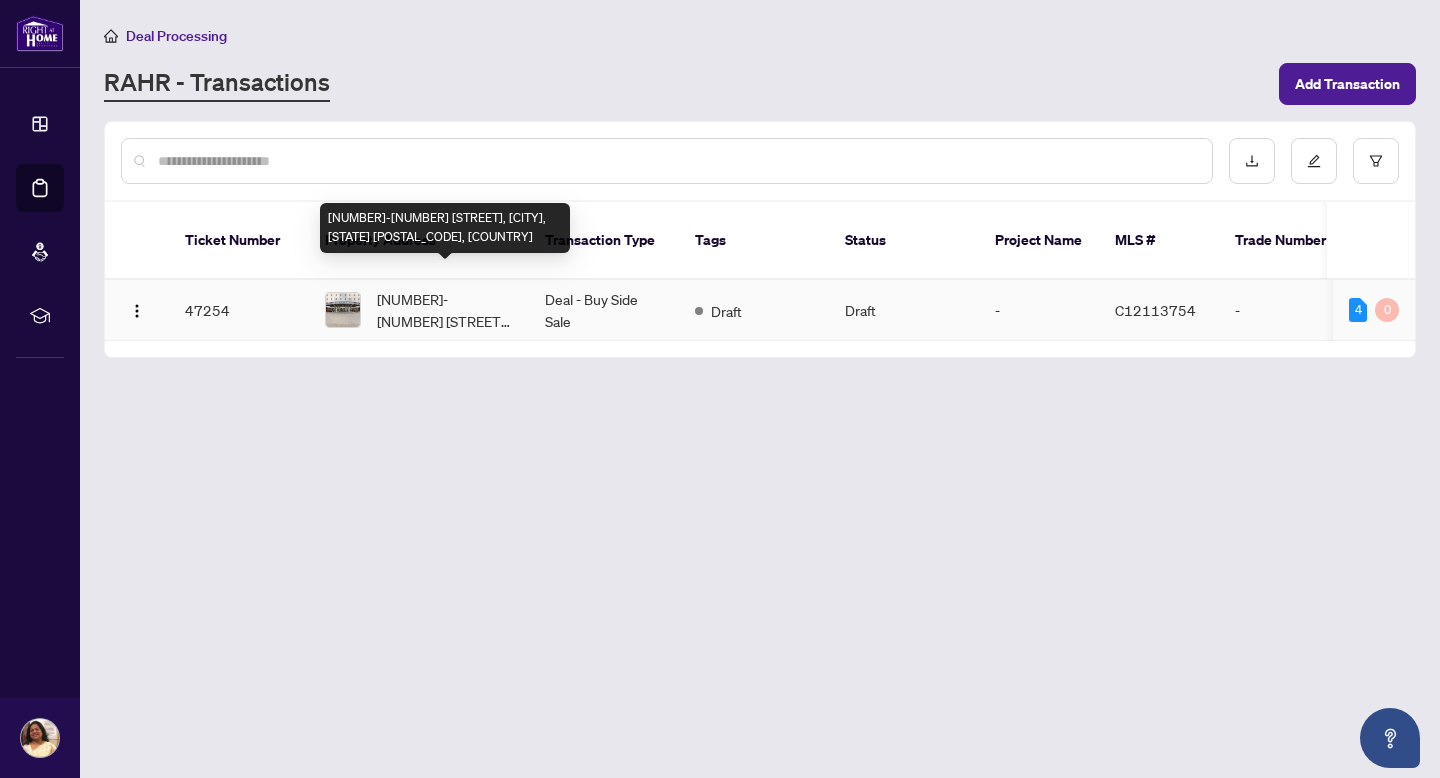 click on "[NUMBER]-[NUMBER] [STREET], [CITY], [STATE] [POSTAL_CODE], [COUNTRY]" at bounding box center [445, 310] 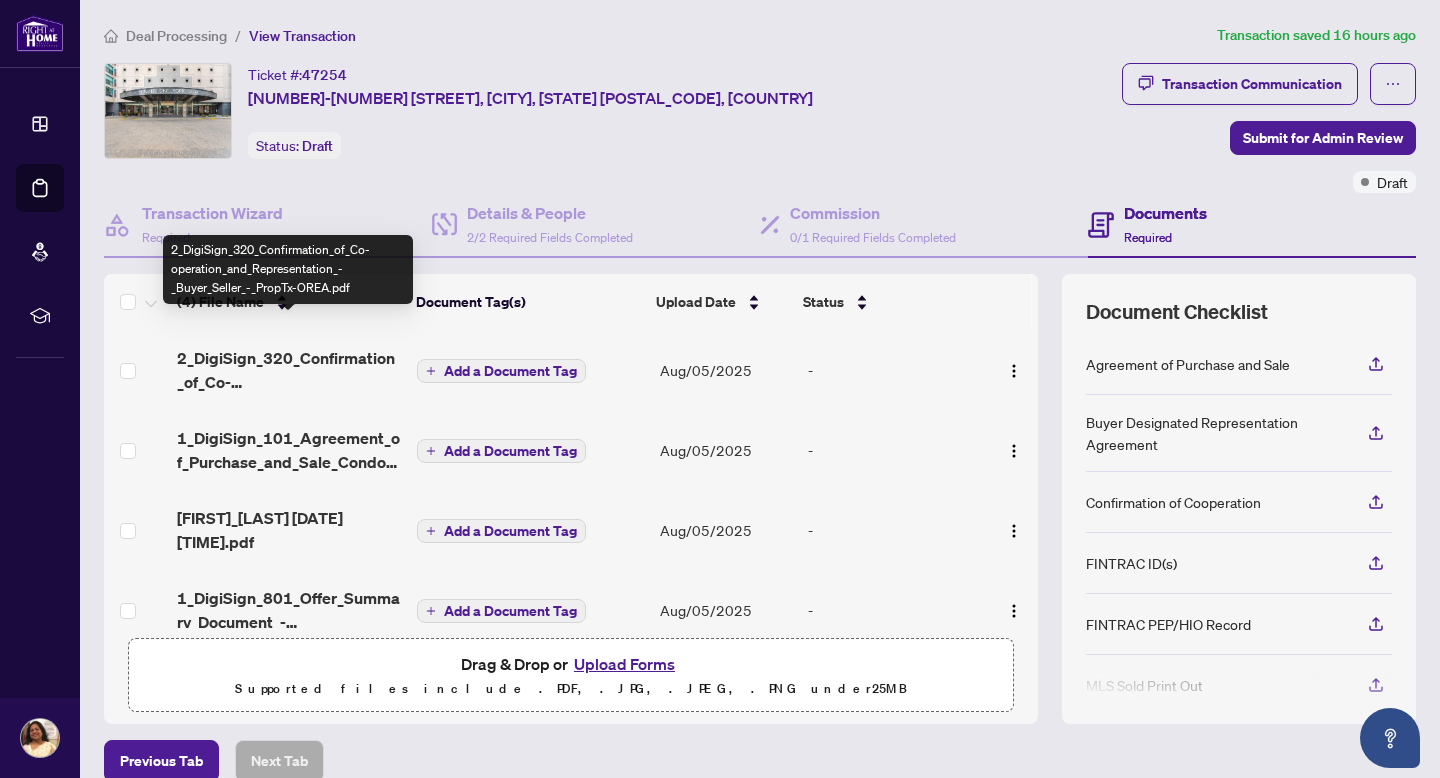 scroll, scrollTop: 29, scrollLeft: 0, axis: vertical 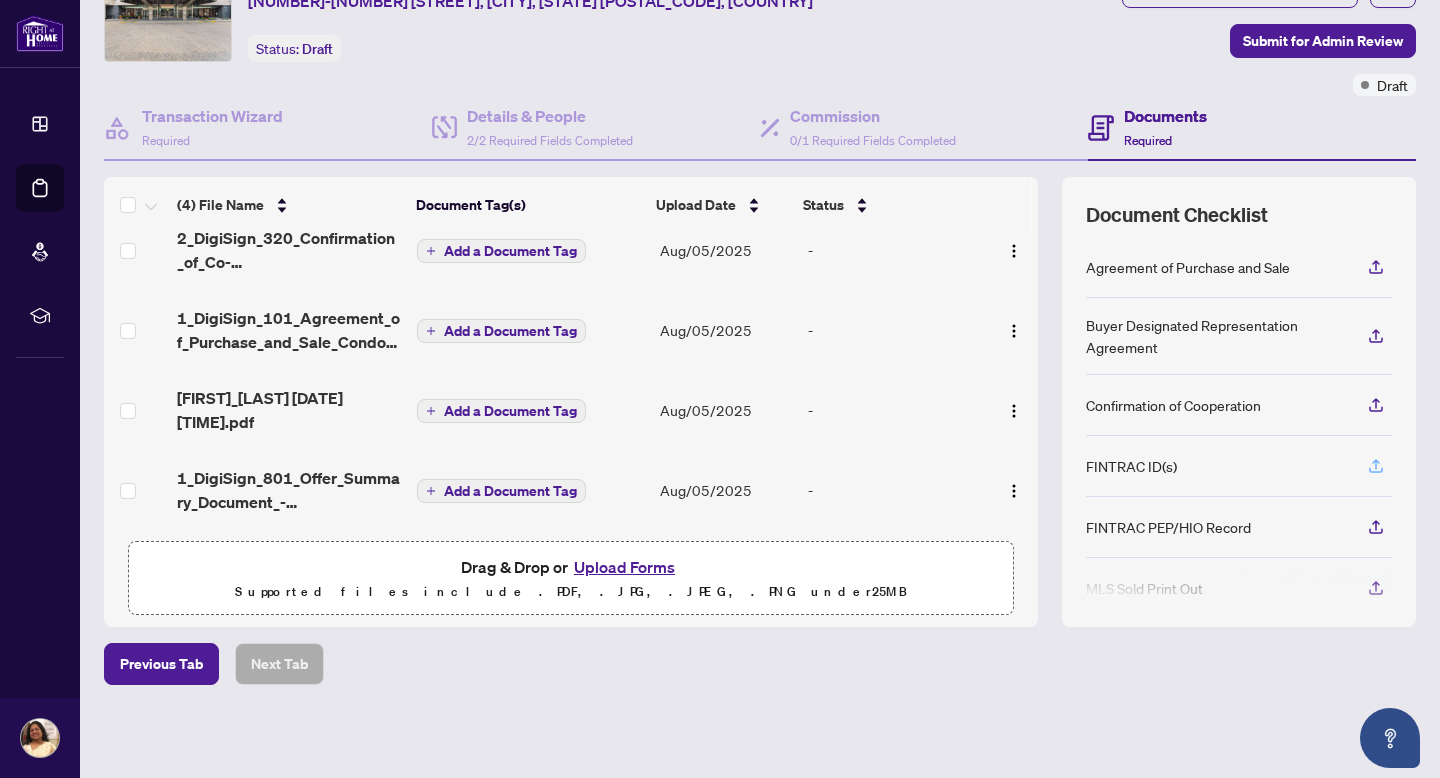 click 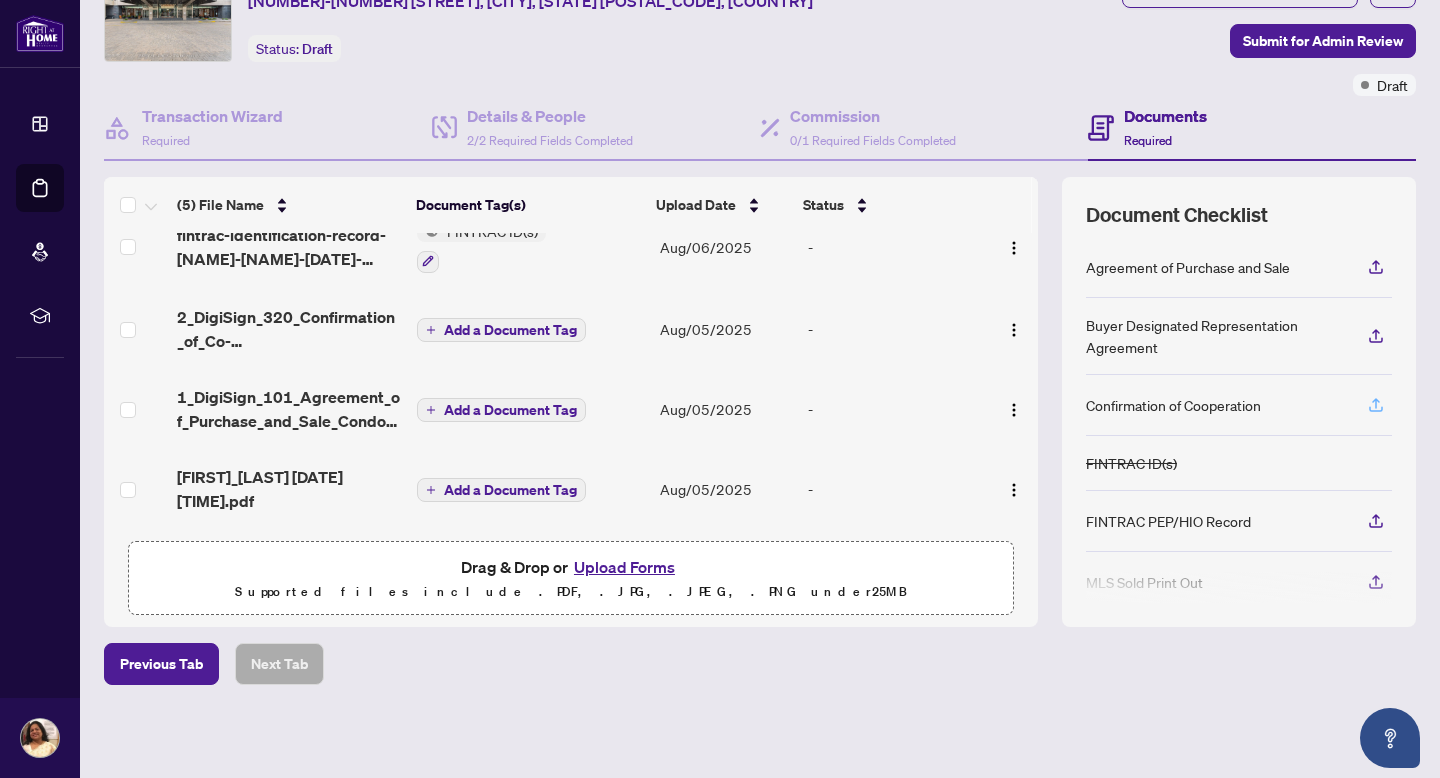 click 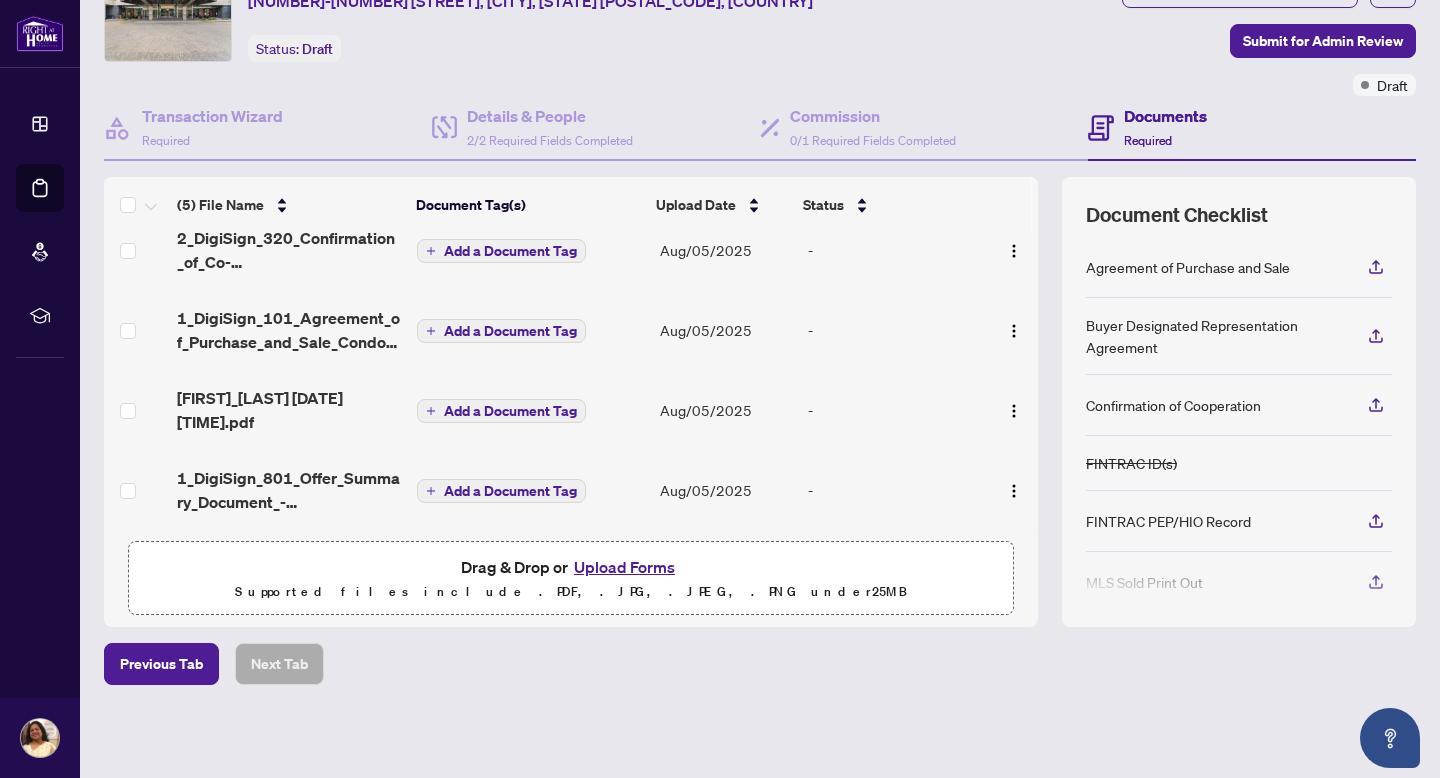 scroll, scrollTop: 0, scrollLeft: 0, axis: both 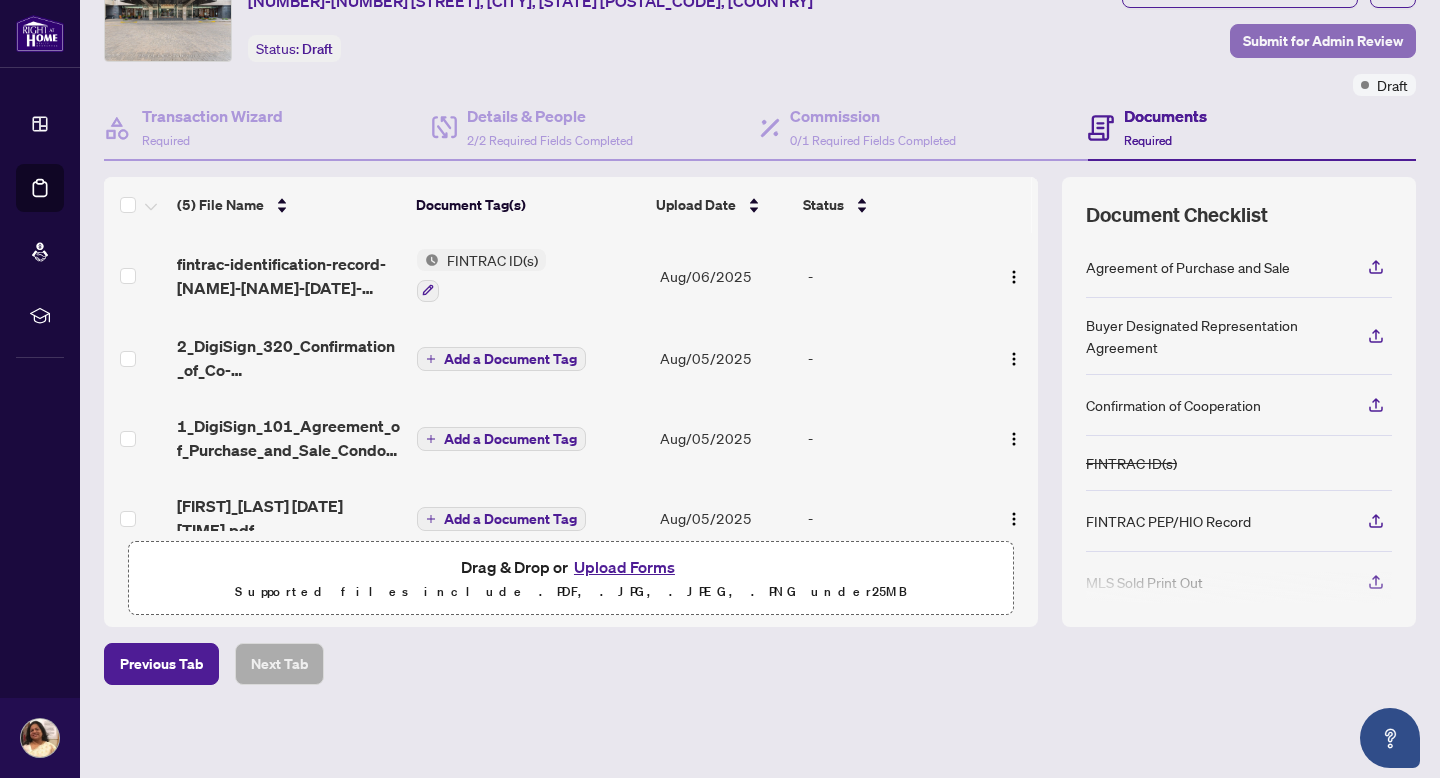 click on "Submit for Admin Review" at bounding box center (1323, 41) 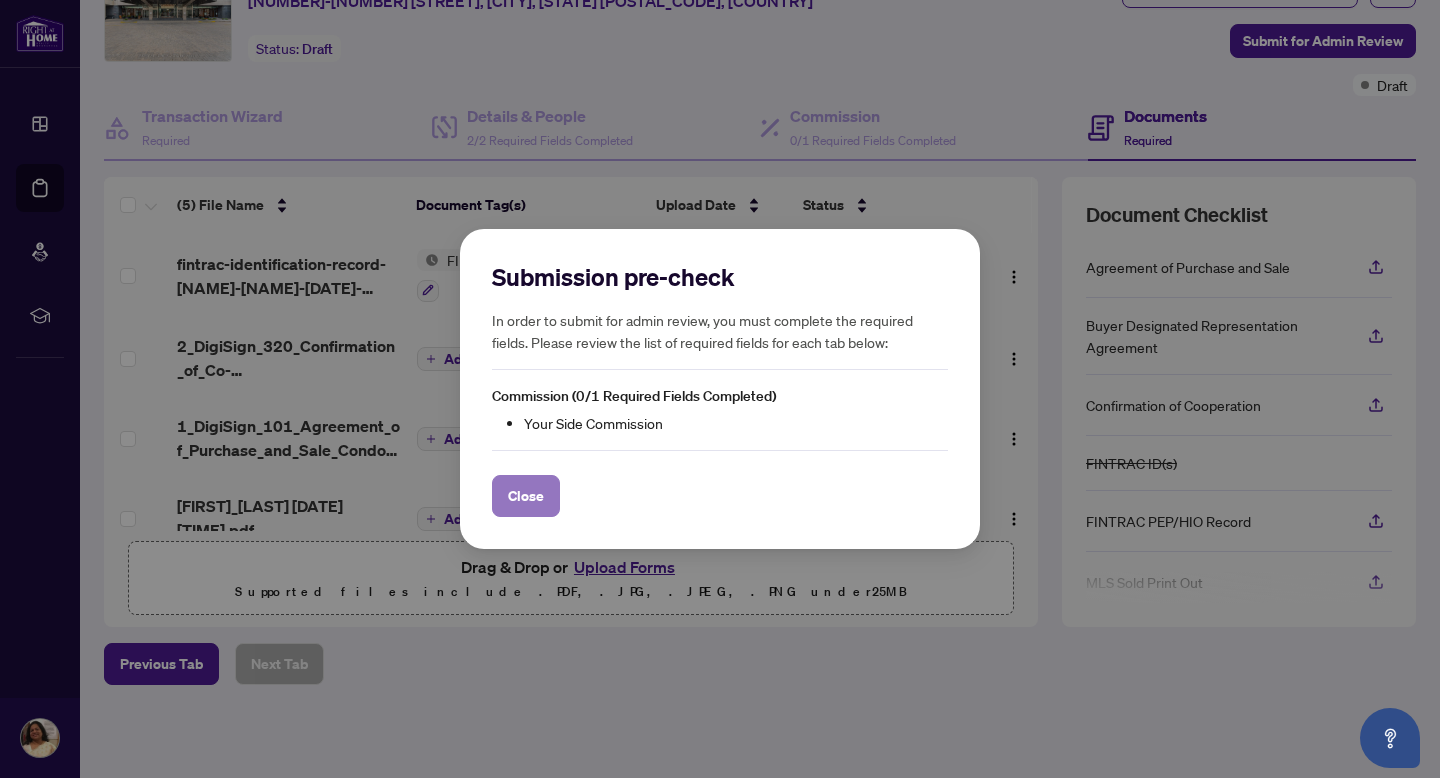 click on "Close" at bounding box center (526, 496) 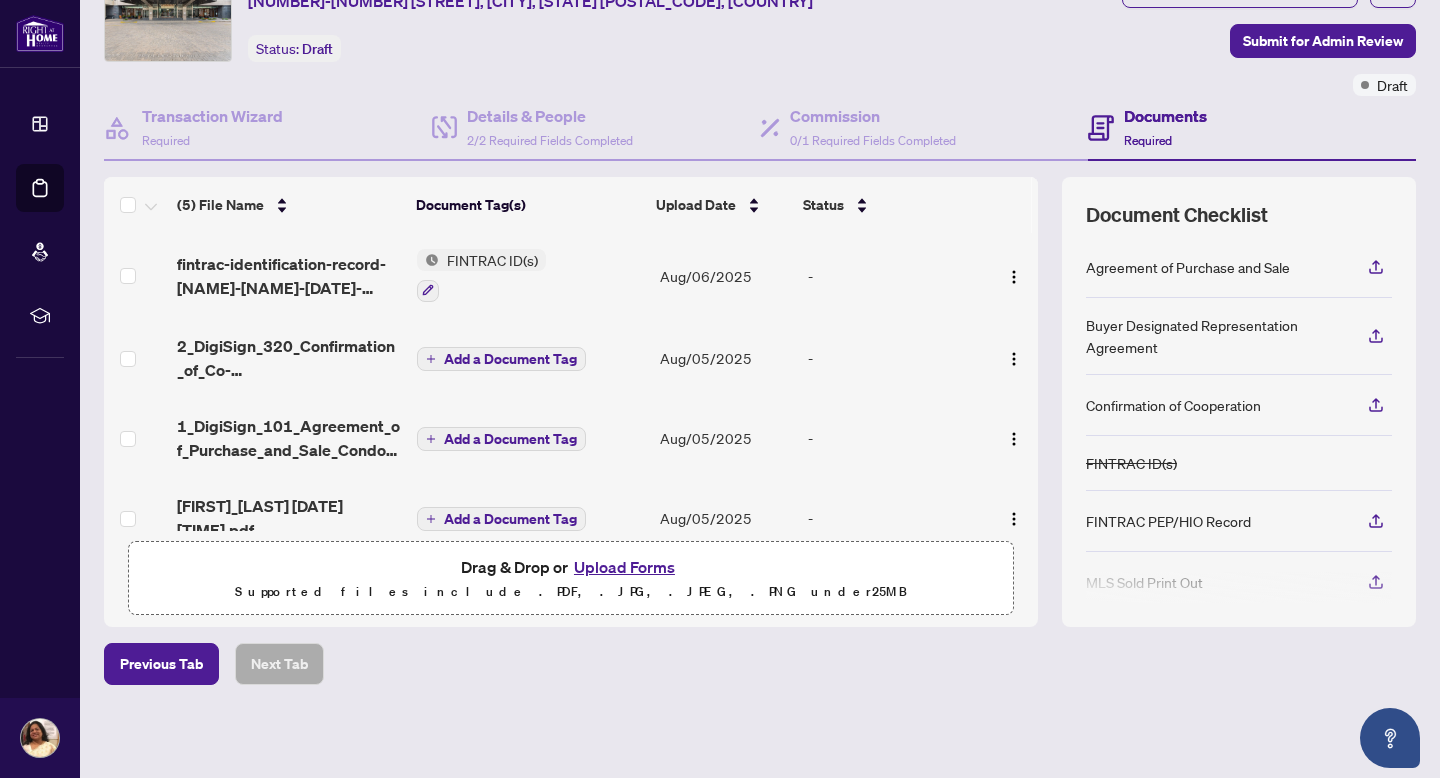 scroll, scrollTop: 0, scrollLeft: 0, axis: both 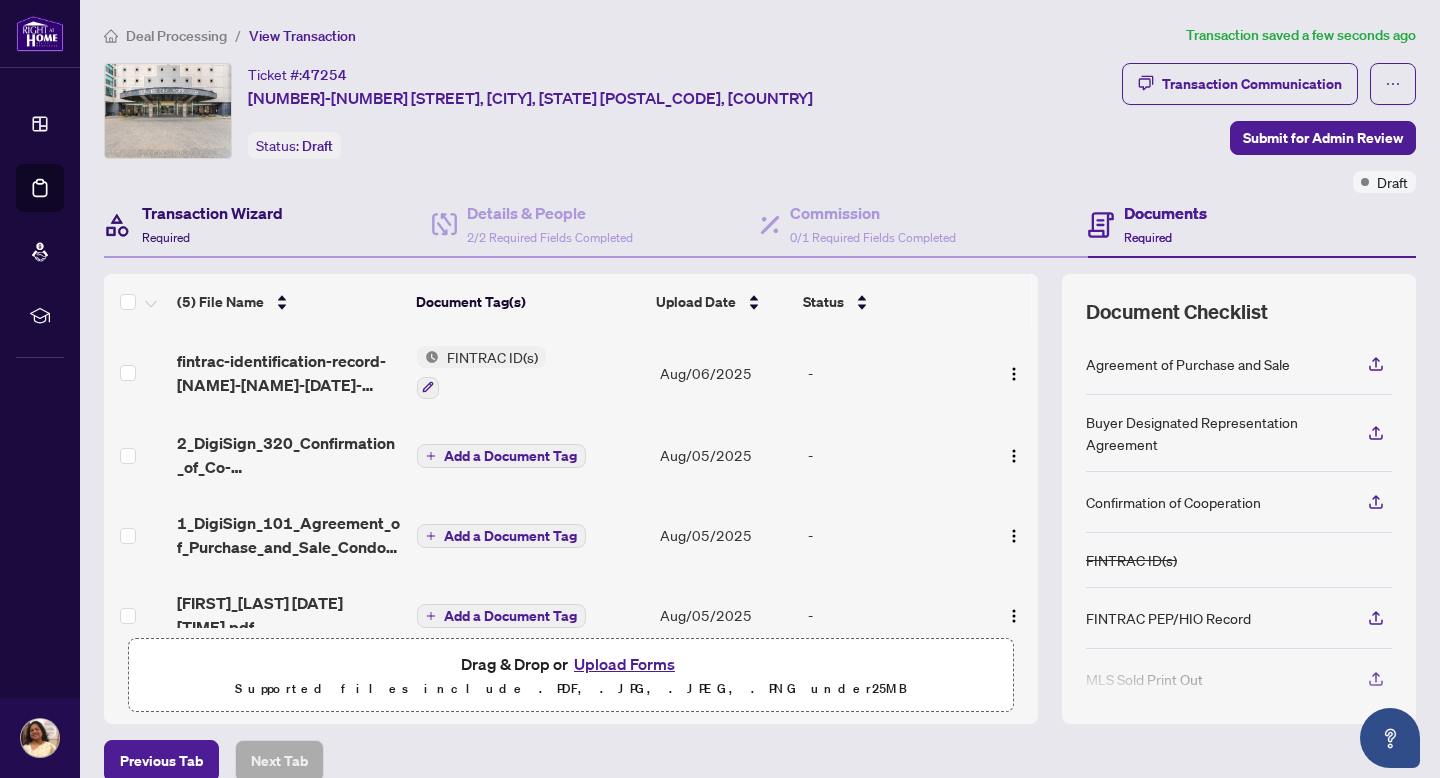 click on "Transaction Wizard" at bounding box center (212, 213) 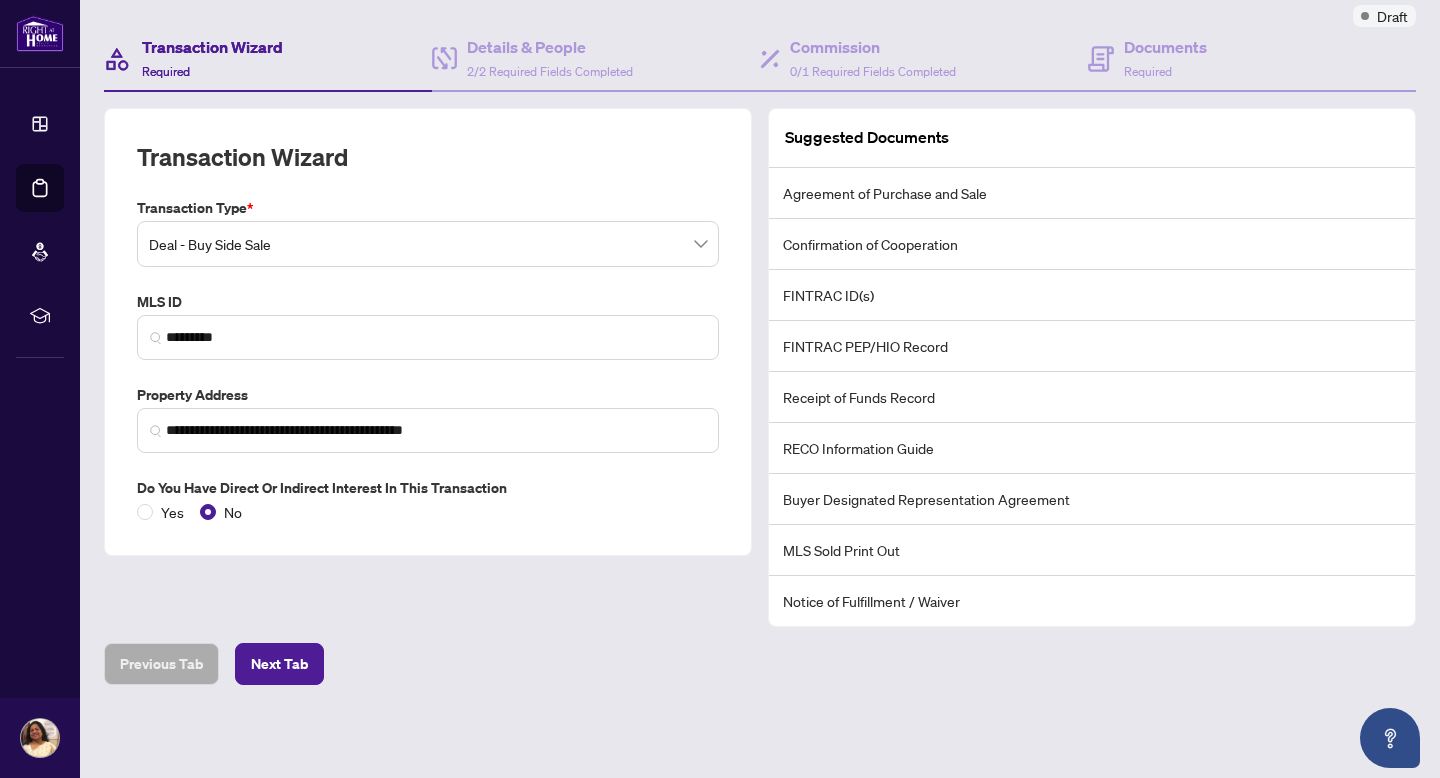 scroll, scrollTop: 0, scrollLeft: 0, axis: both 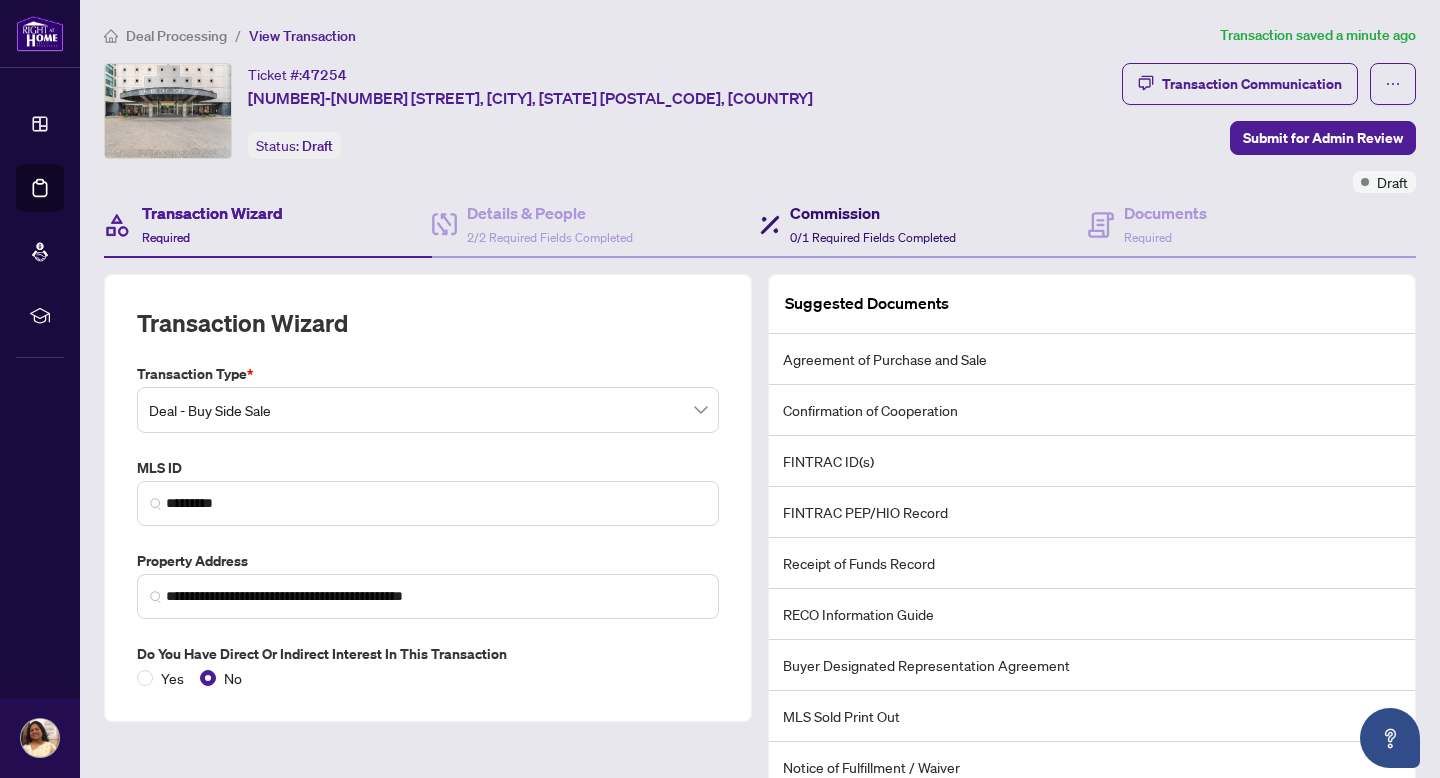 click on "Commission" at bounding box center (873, 213) 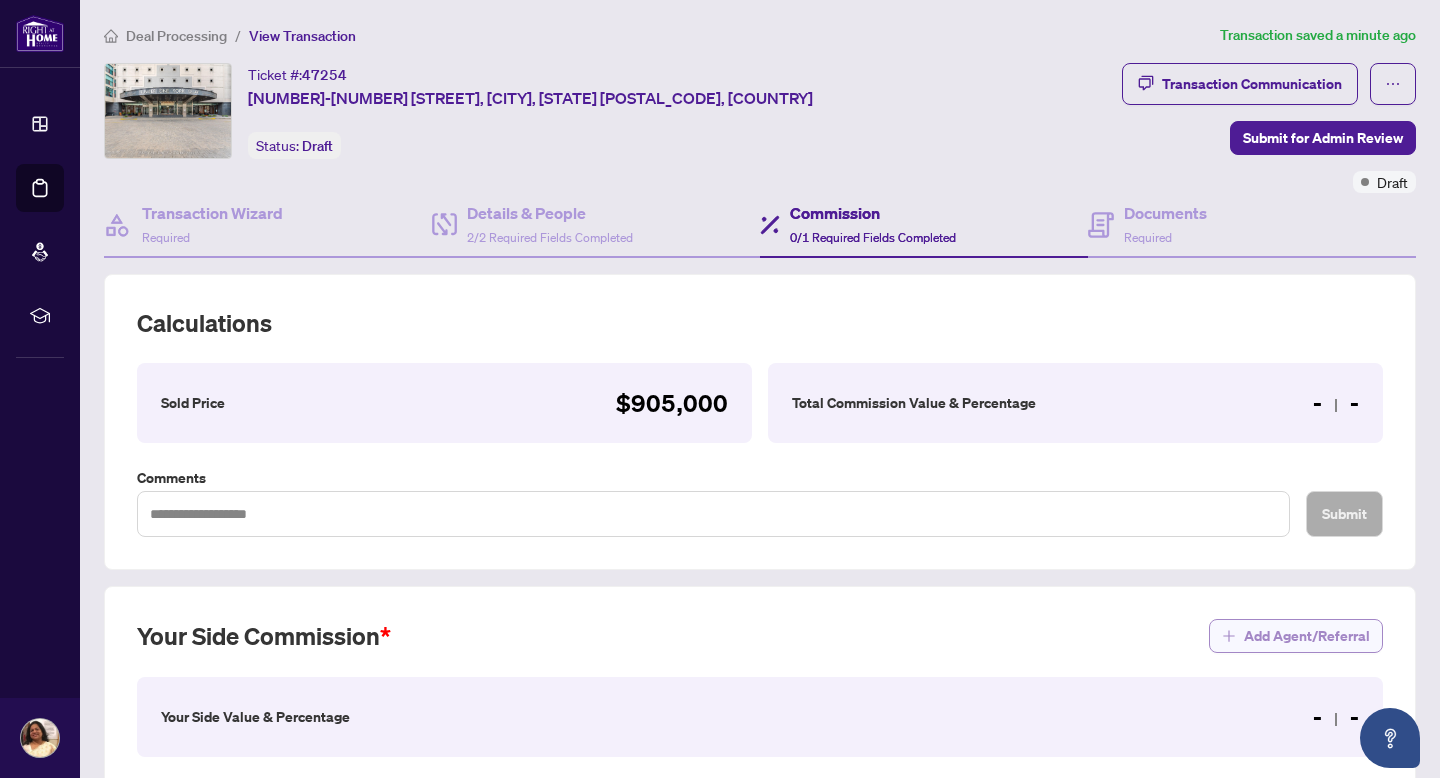 click on "Add Agent/Referral" at bounding box center (1307, 636) 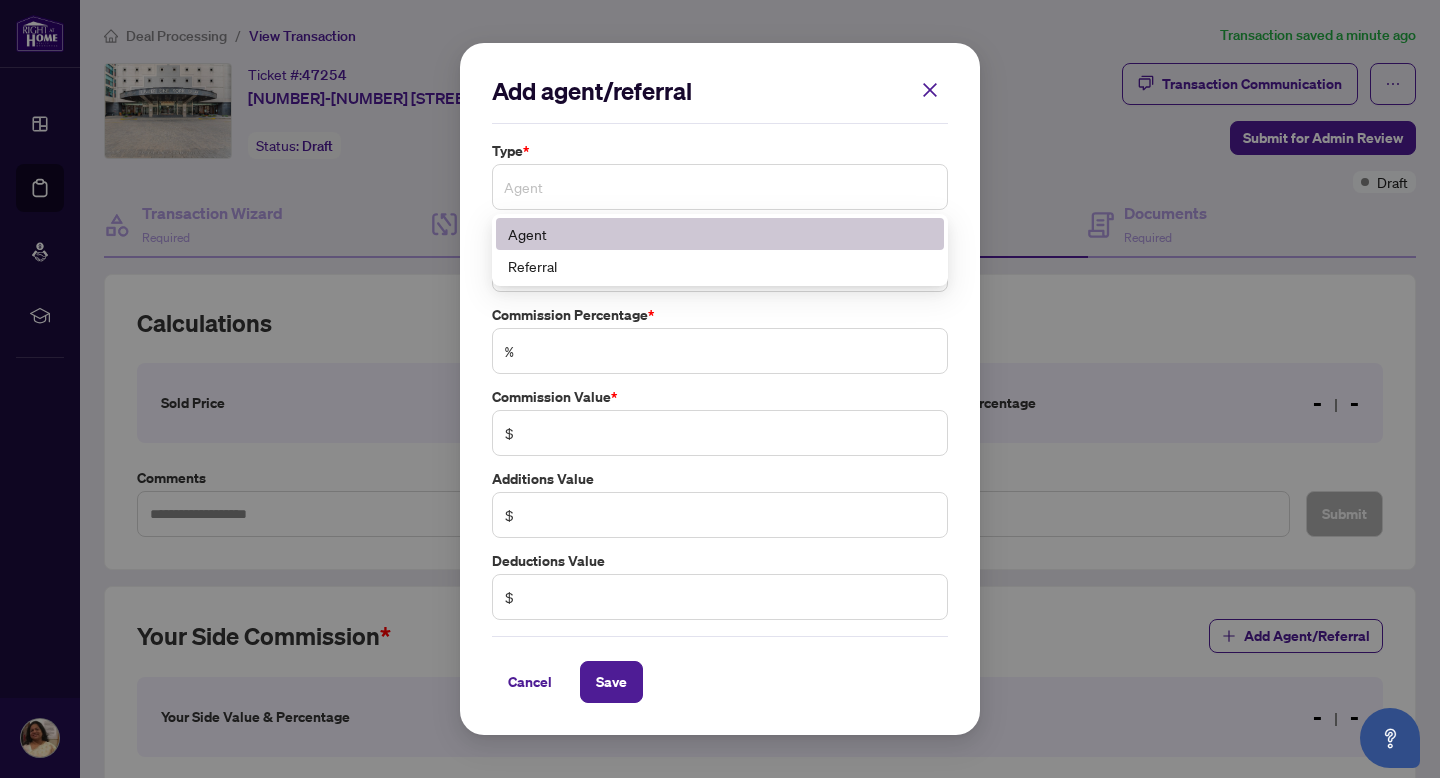 click on "Agent" at bounding box center [720, 187] 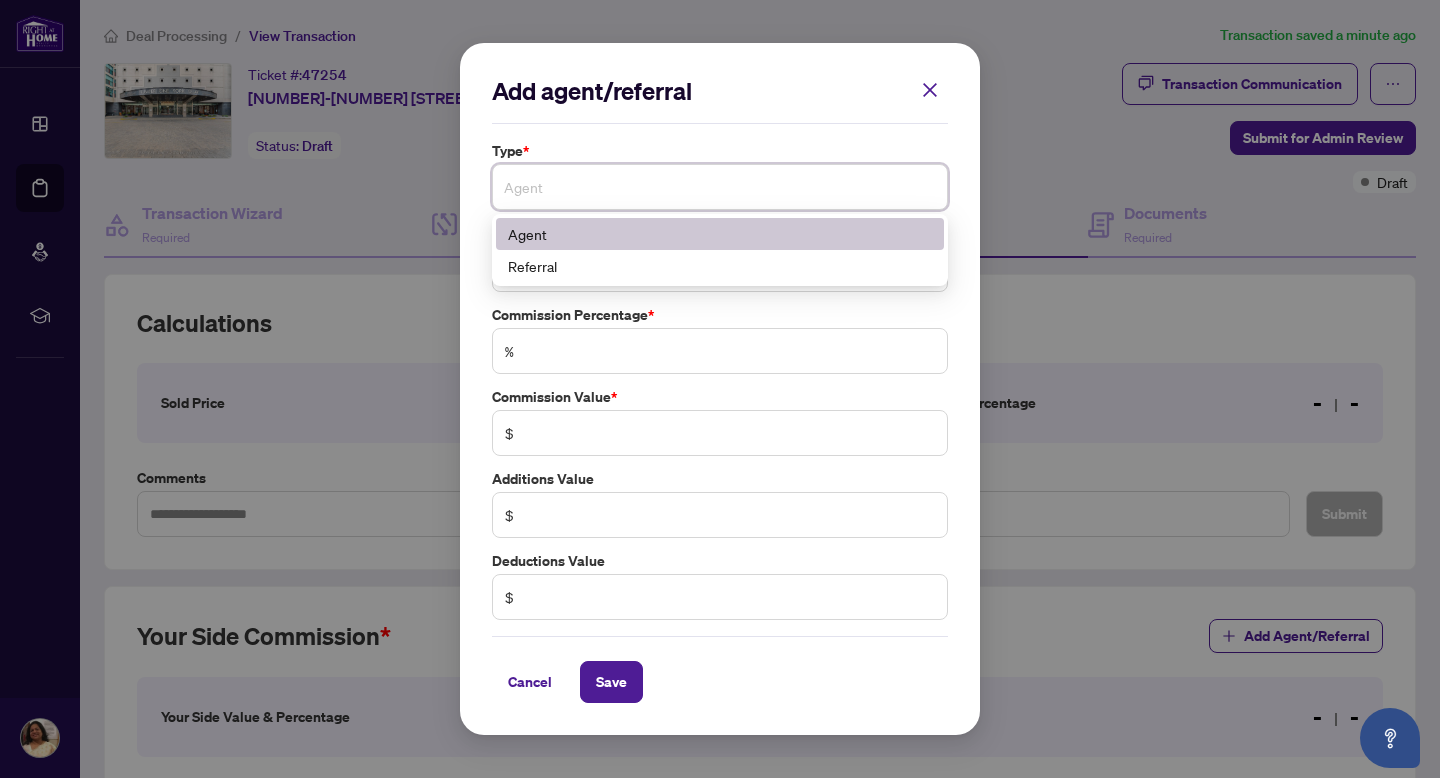 click on "Agent" at bounding box center [720, 234] 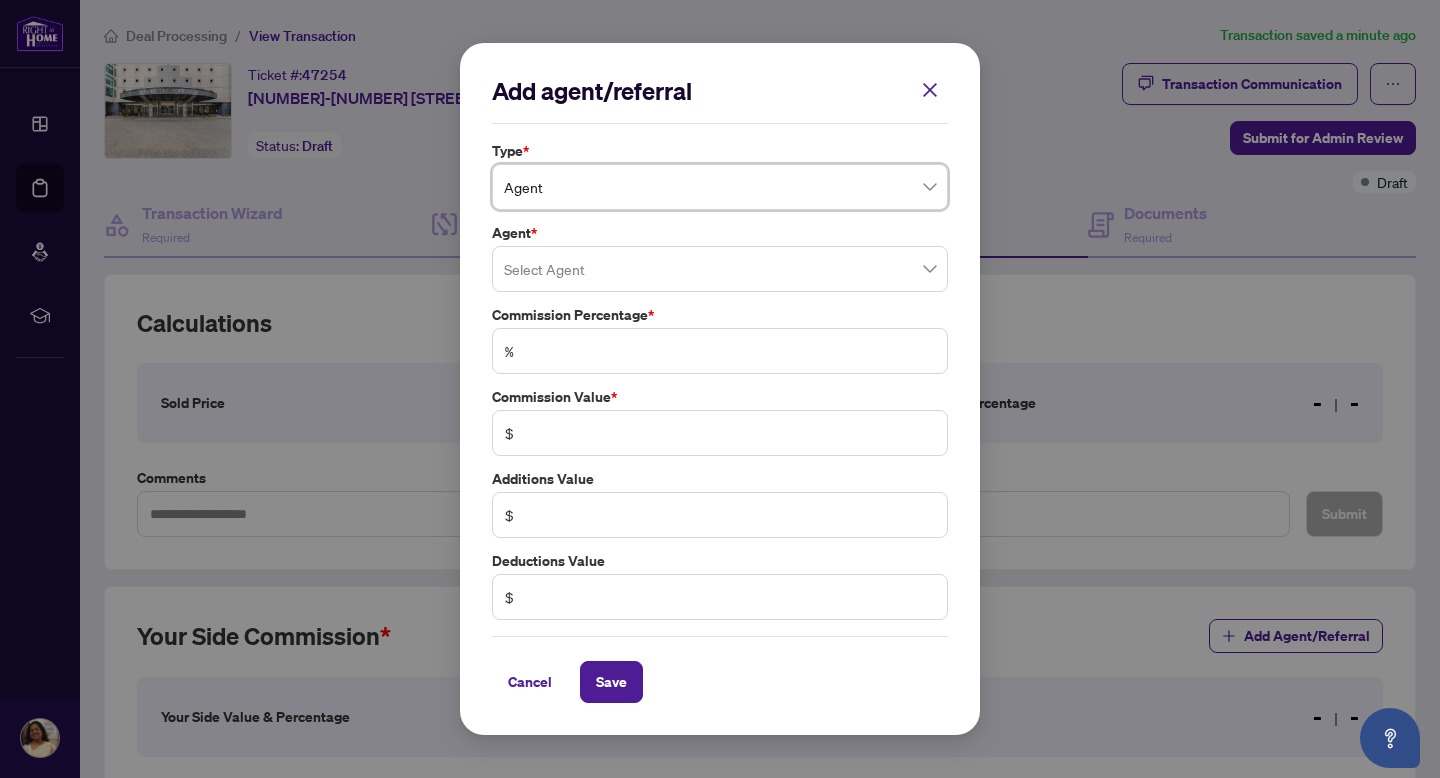 click at bounding box center (720, 269) 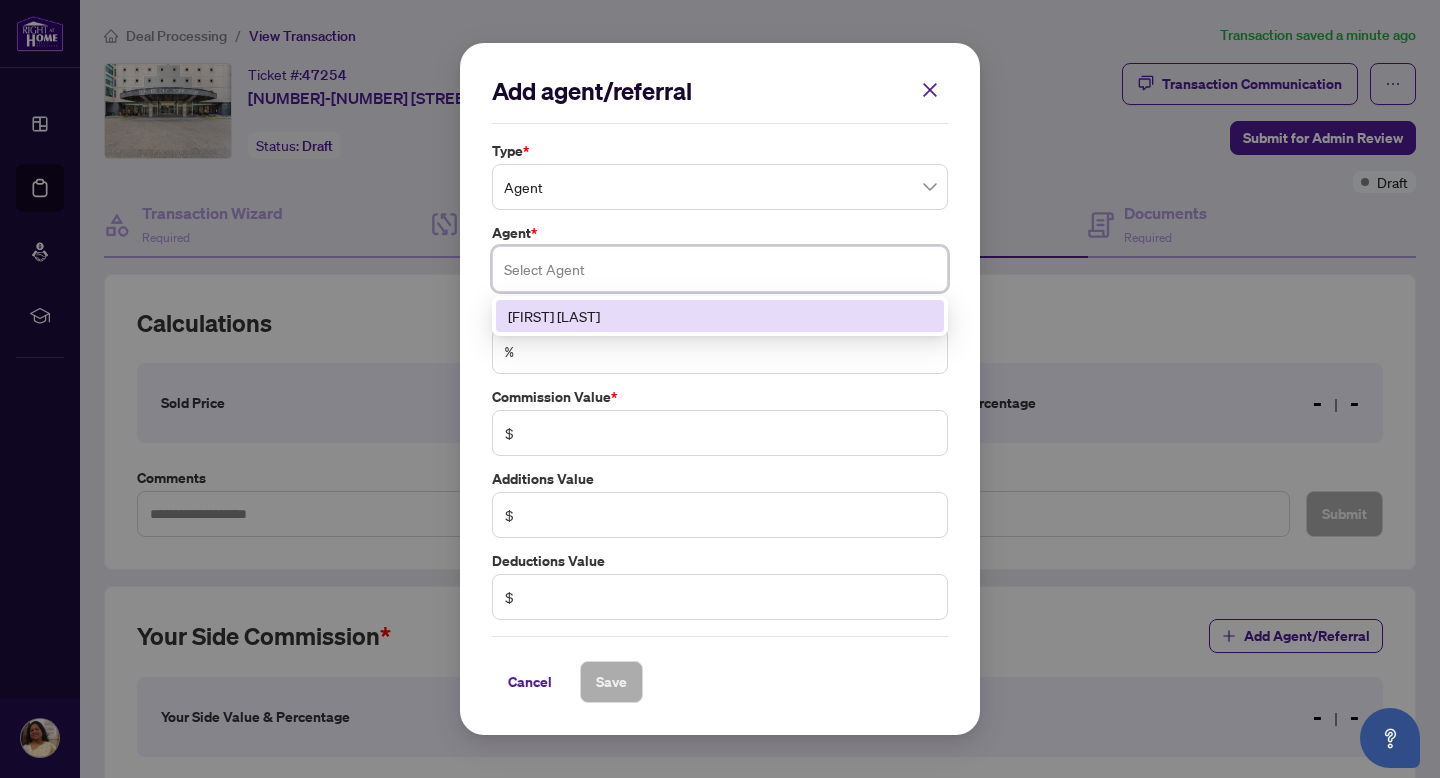 click on "[FIRST] [LAST]" at bounding box center (720, 316) 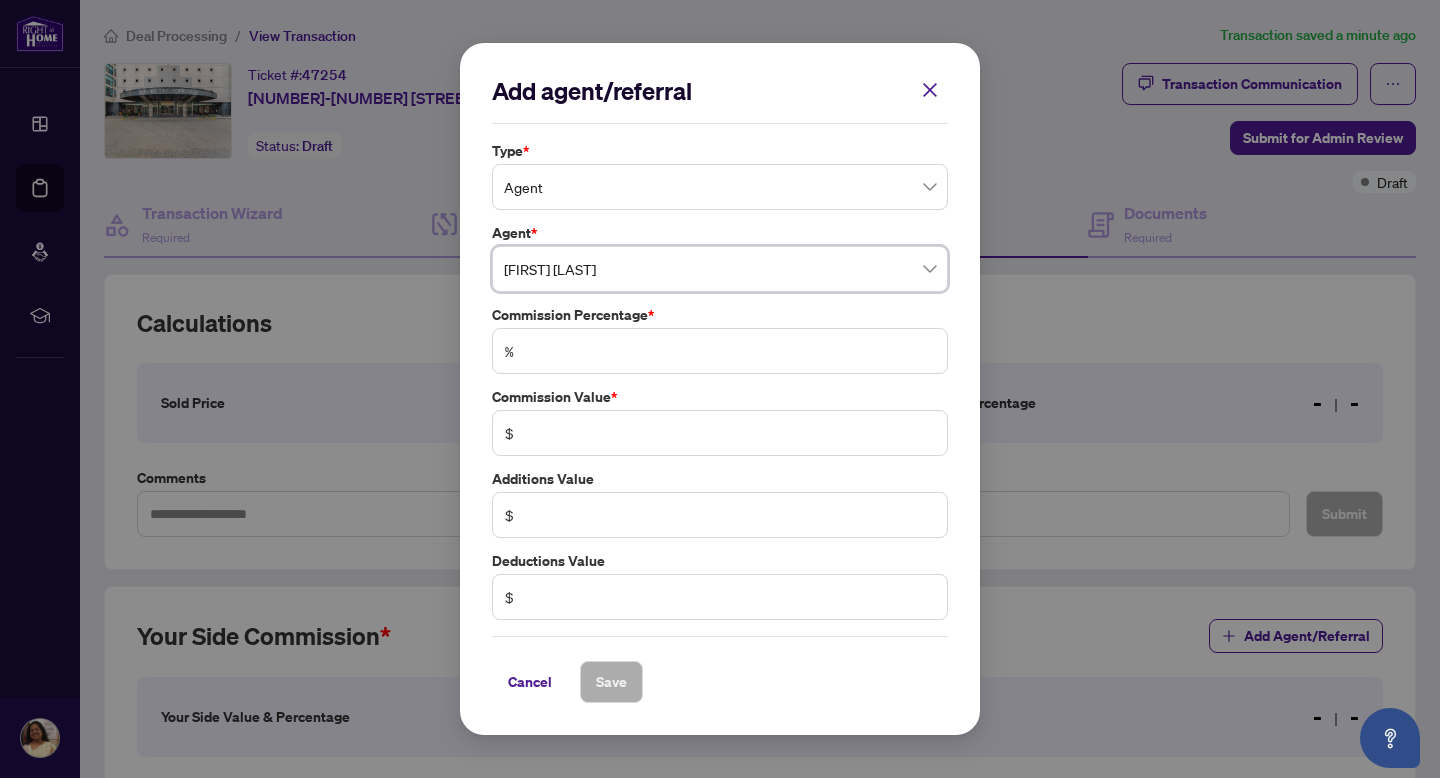 click on "%" at bounding box center (509, 351) 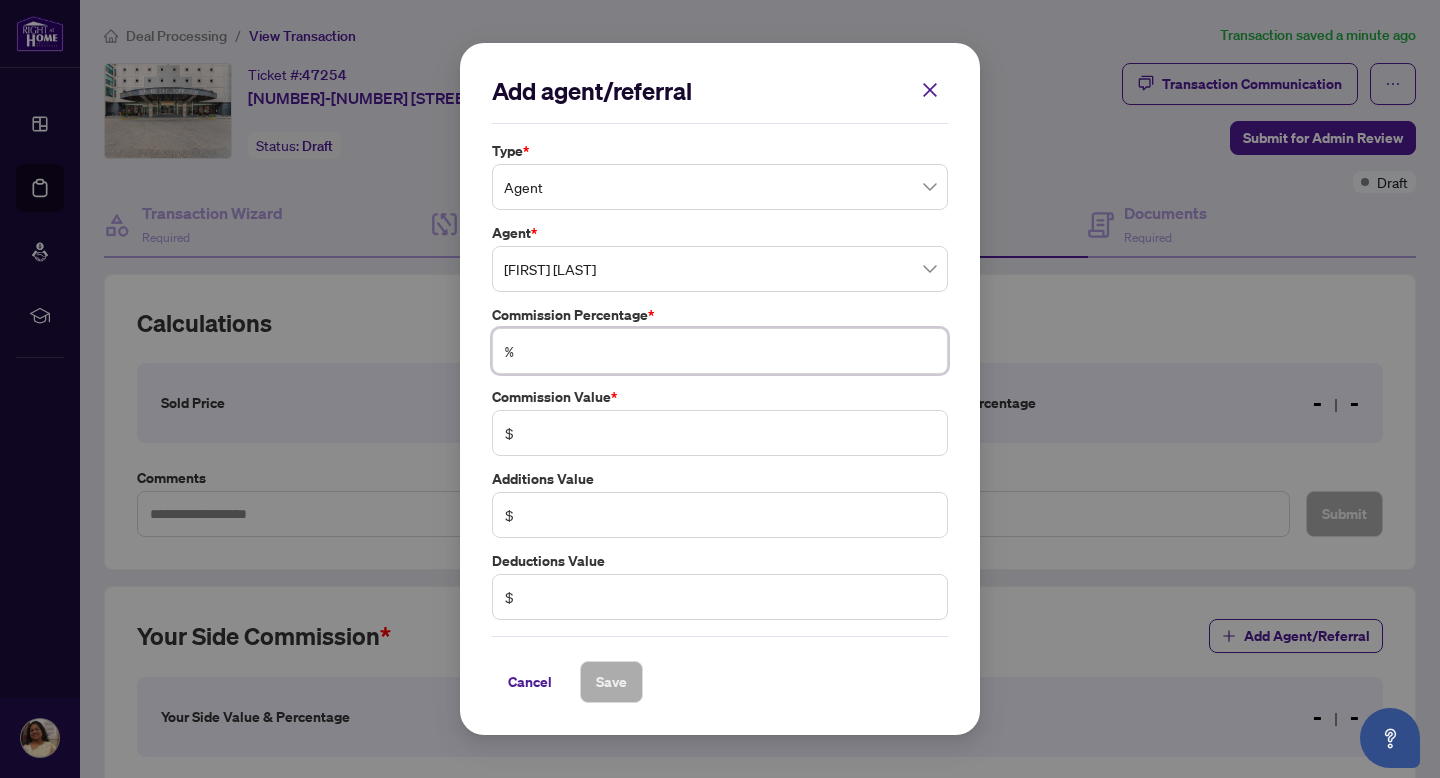 type on "*" 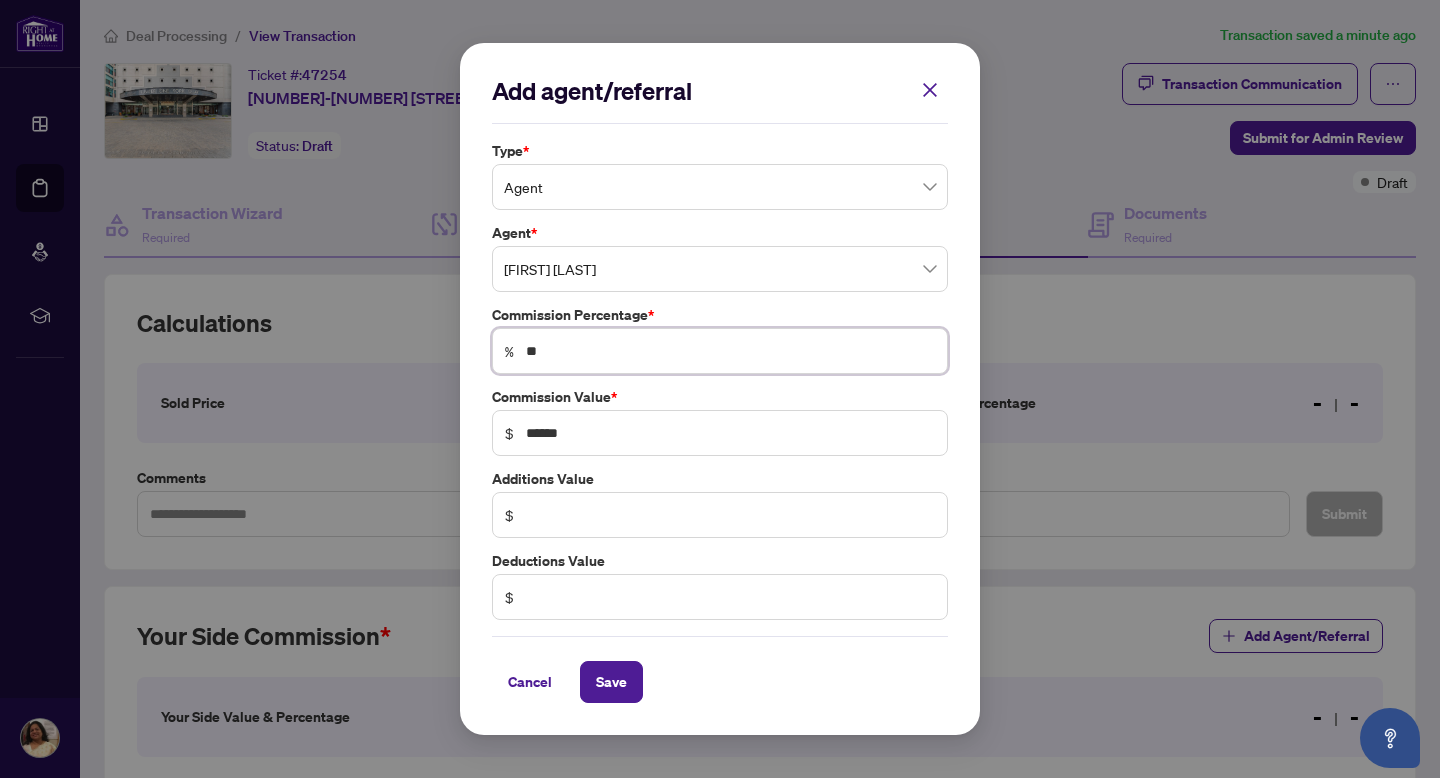type on "***" 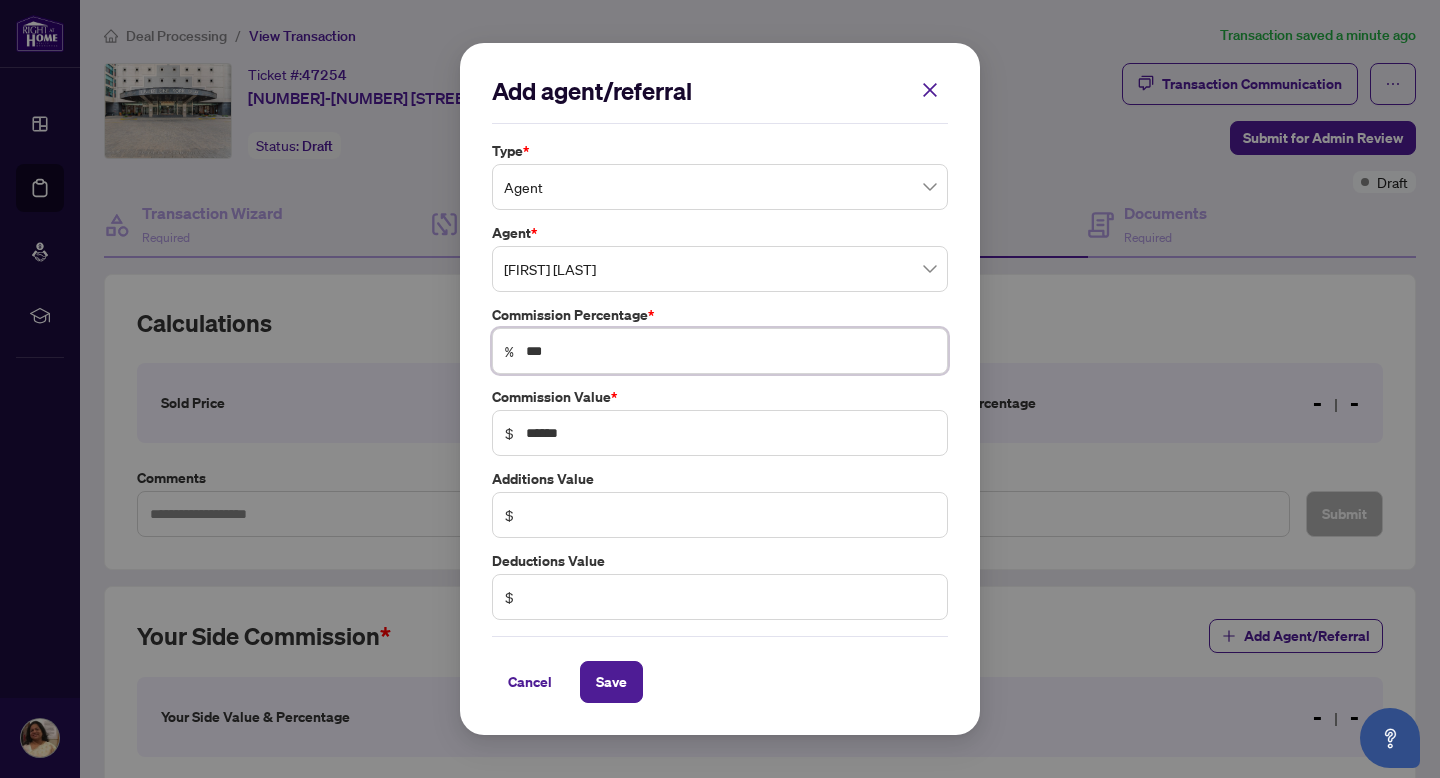 type on "***" 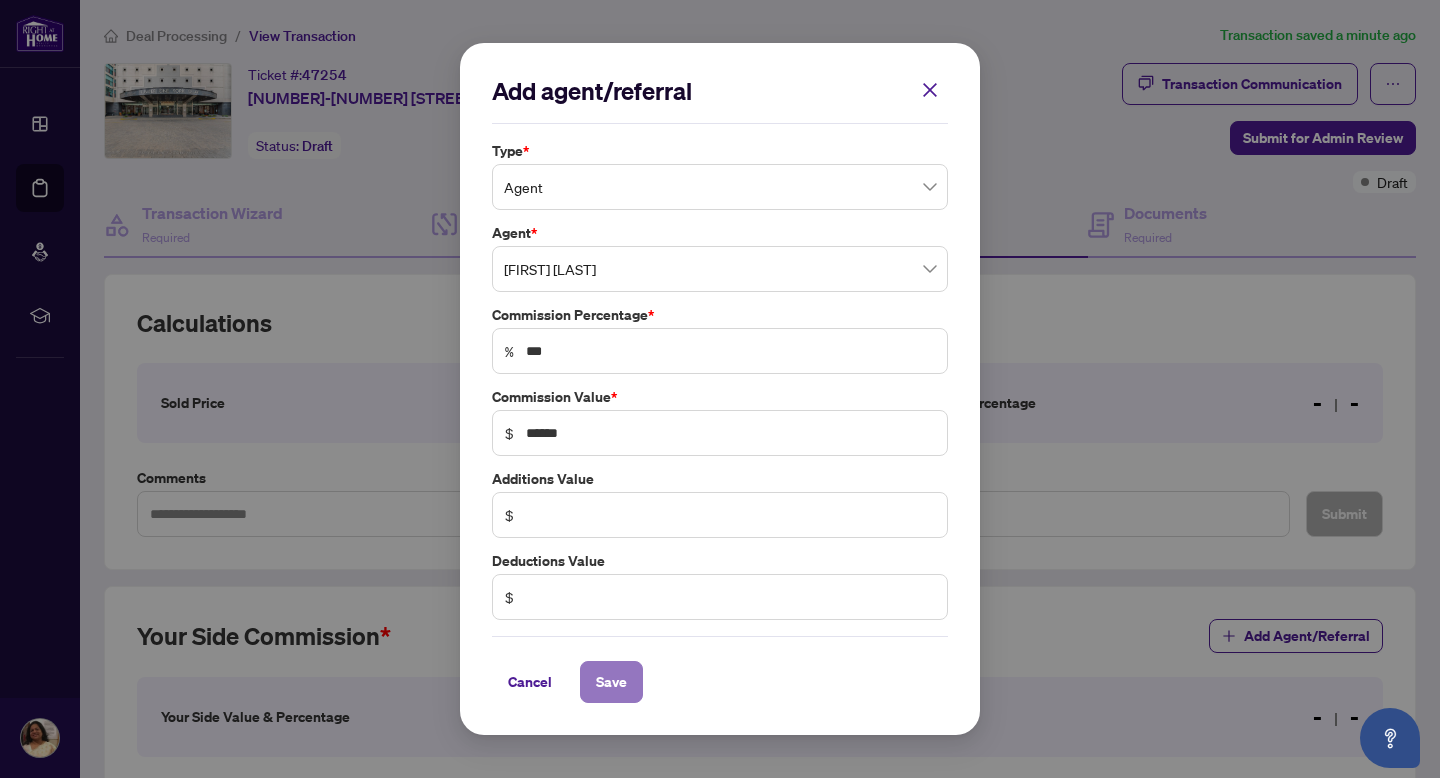 click on "Save" at bounding box center [611, 682] 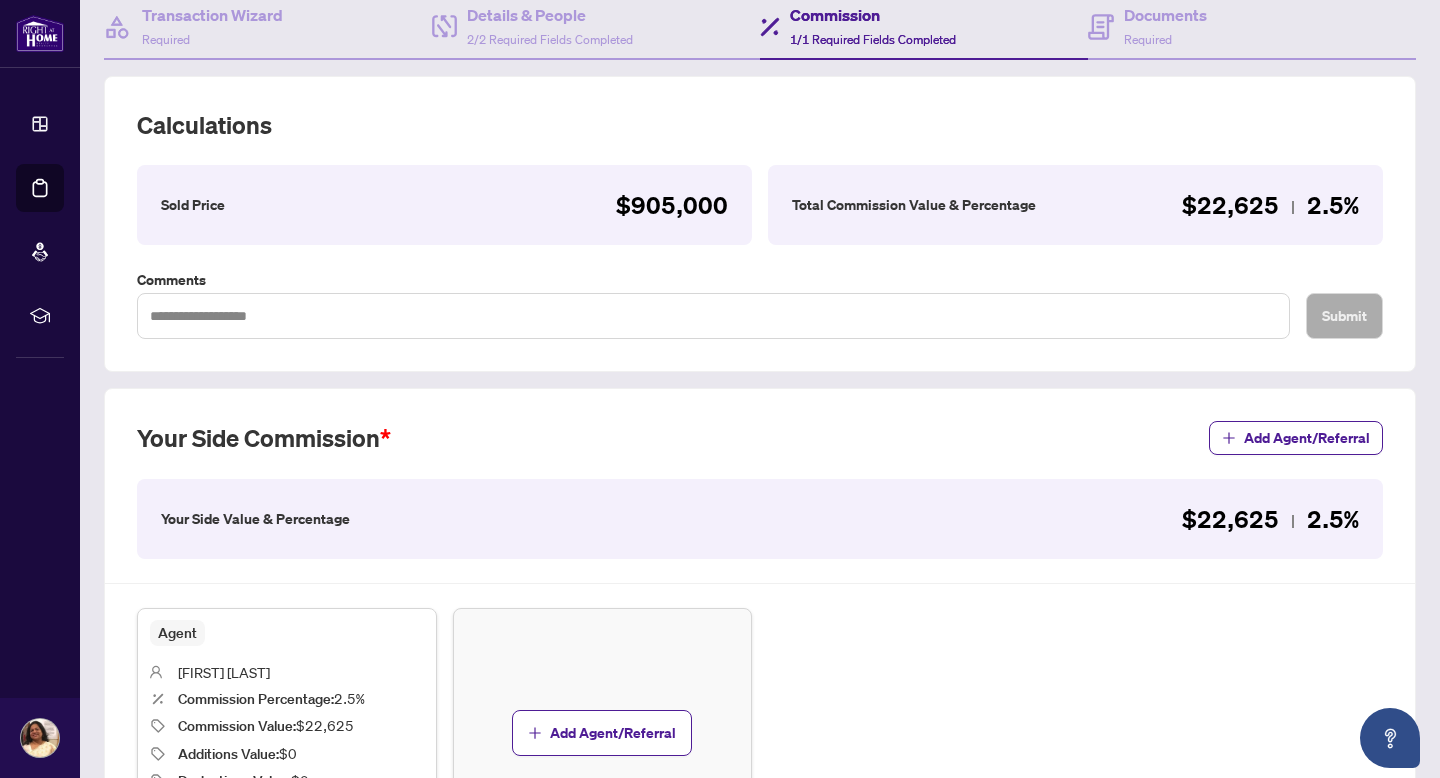 scroll, scrollTop: 0, scrollLeft: 0, axis: both 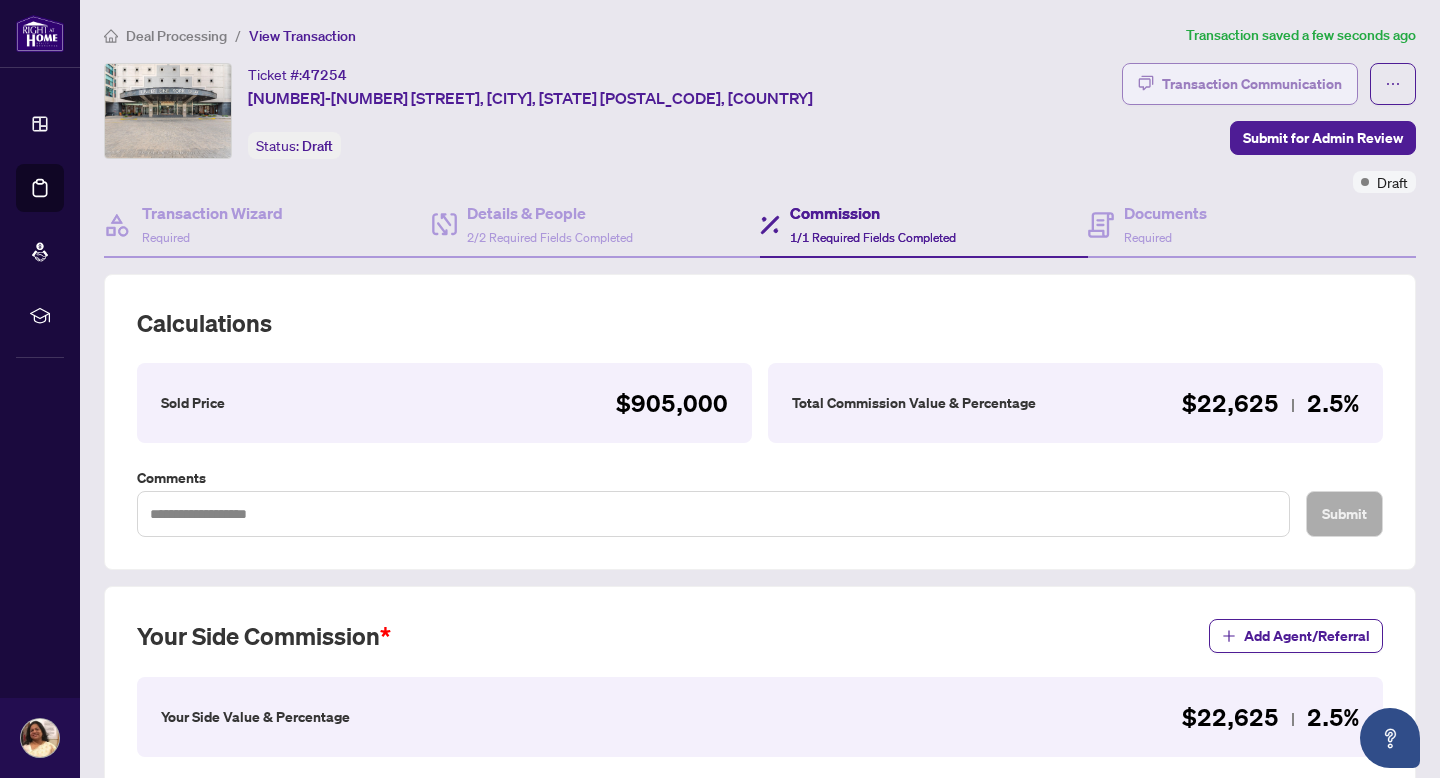 click on "Transaction Communication" at bounding box center [1252, 84] 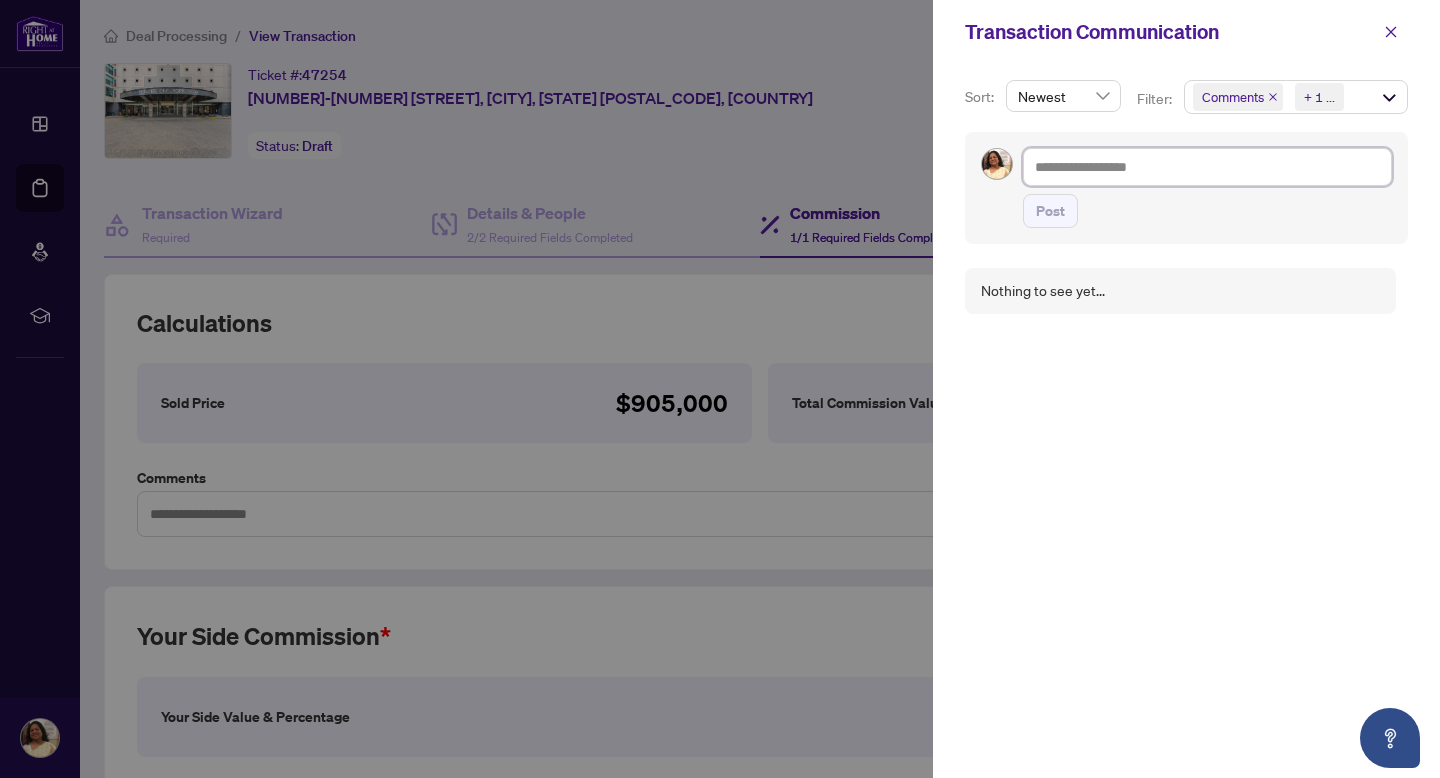 click at bounding box center (1207, 167) 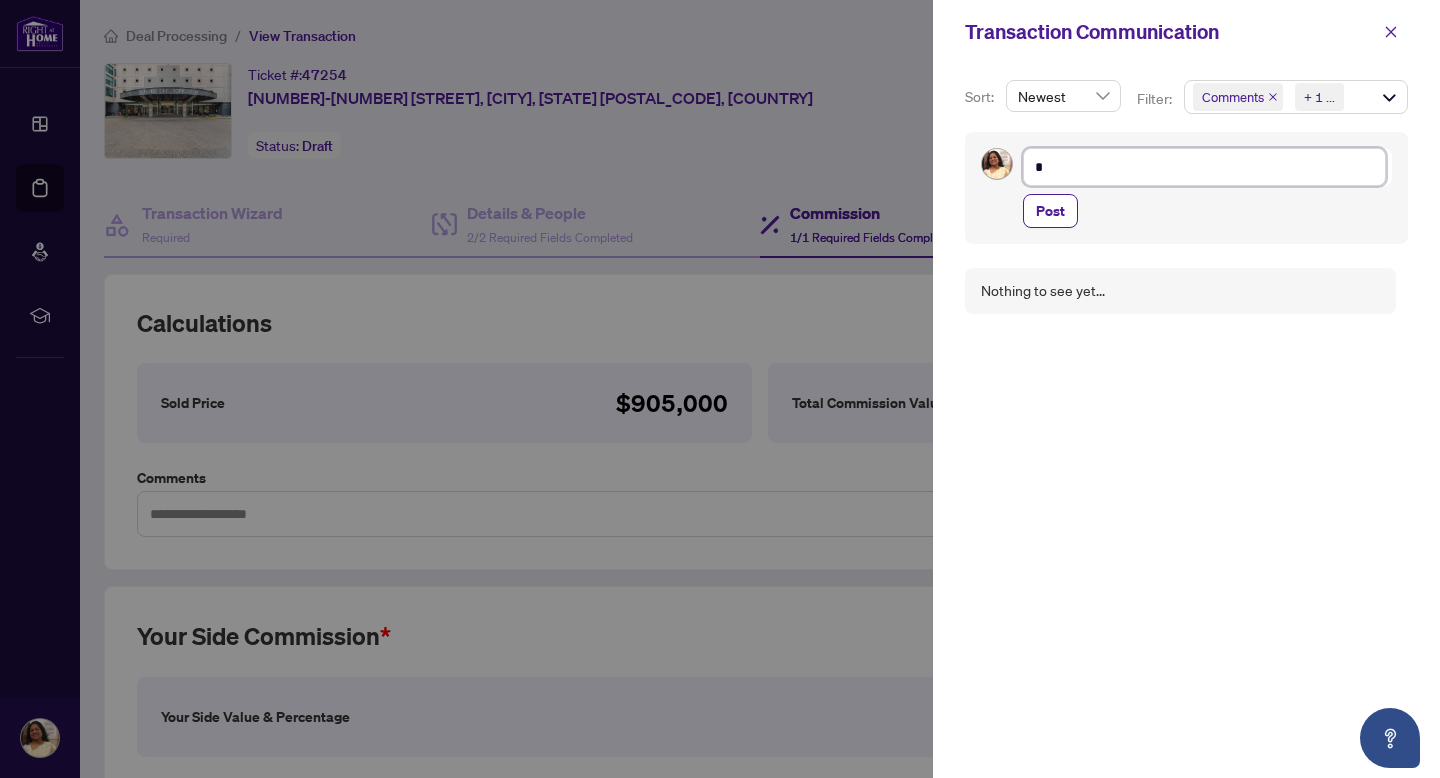 type on "**" 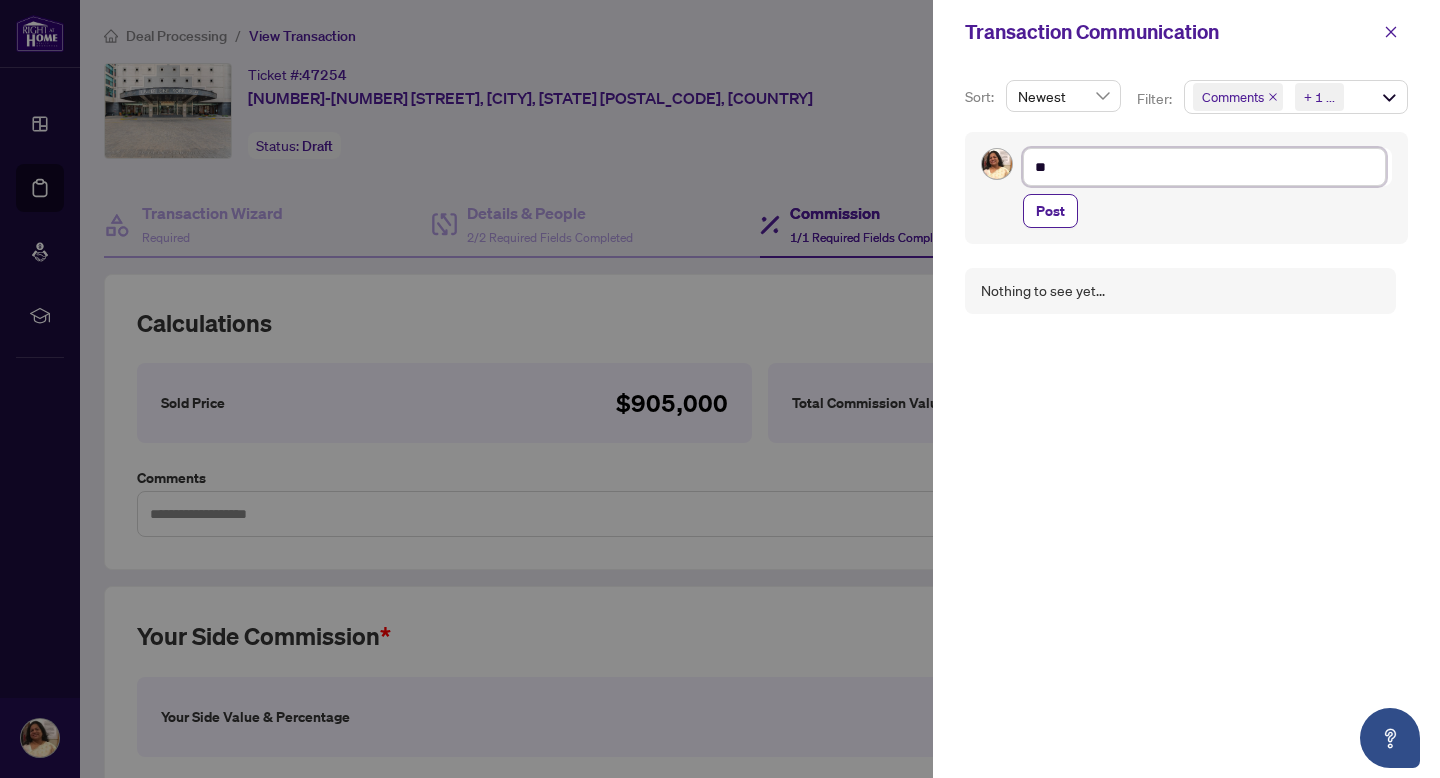 type on "***" 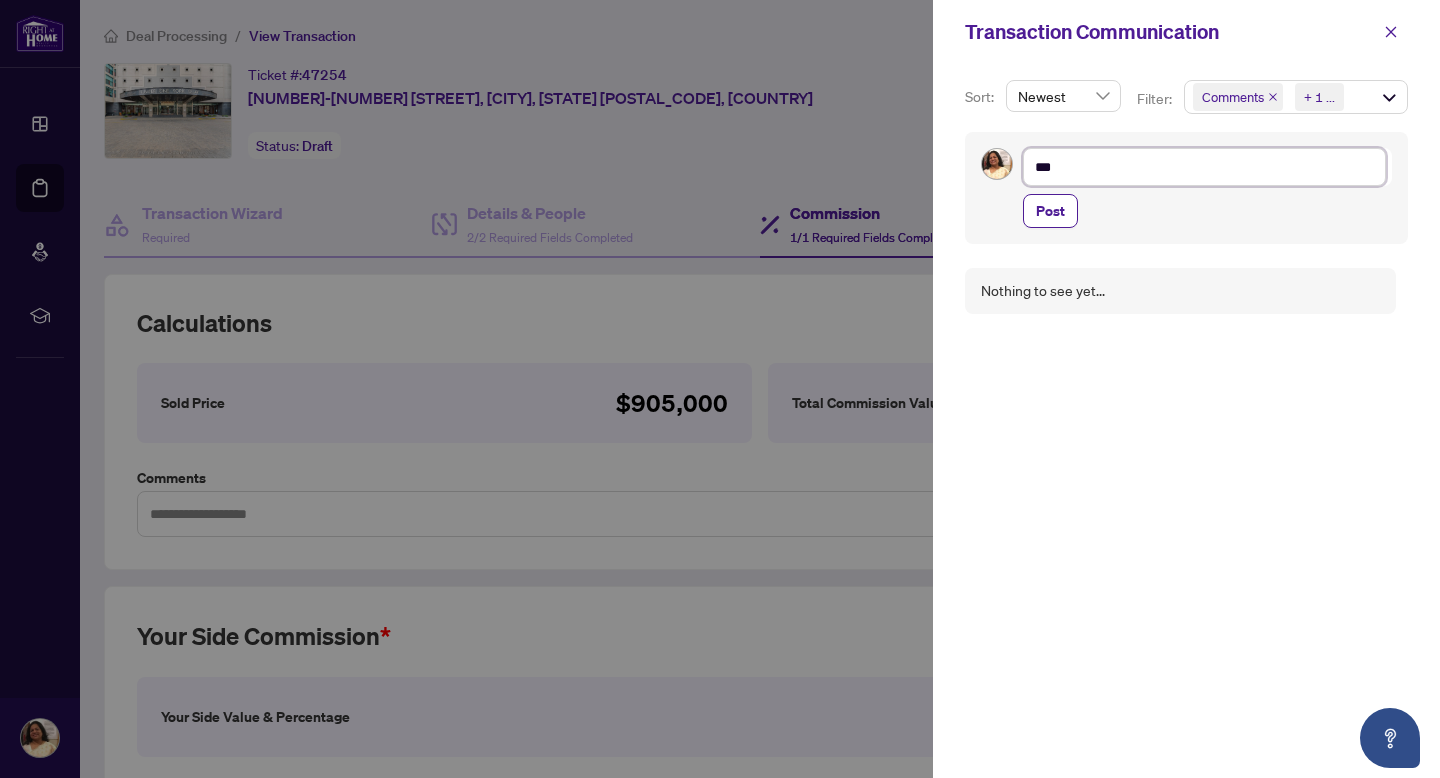 type on "***" 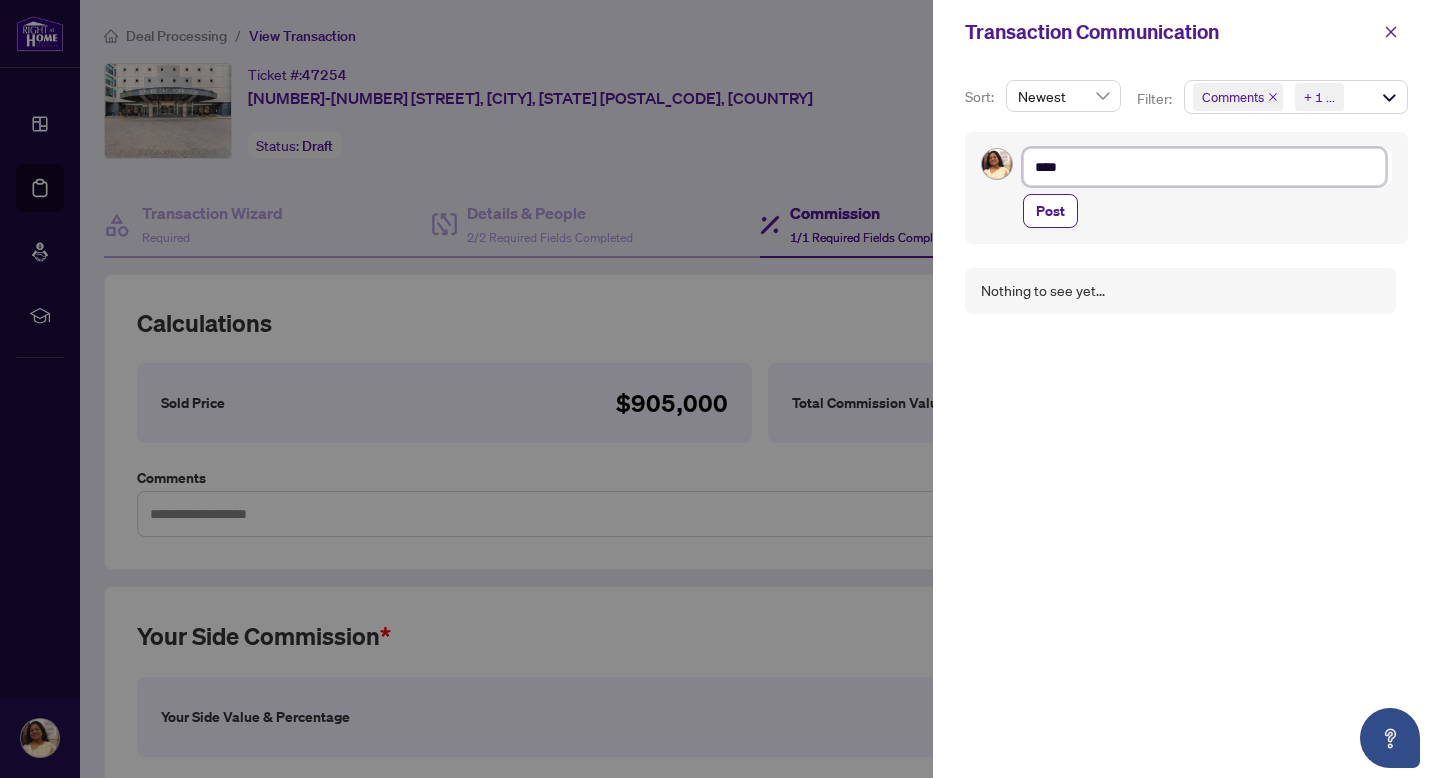 type on "*****" 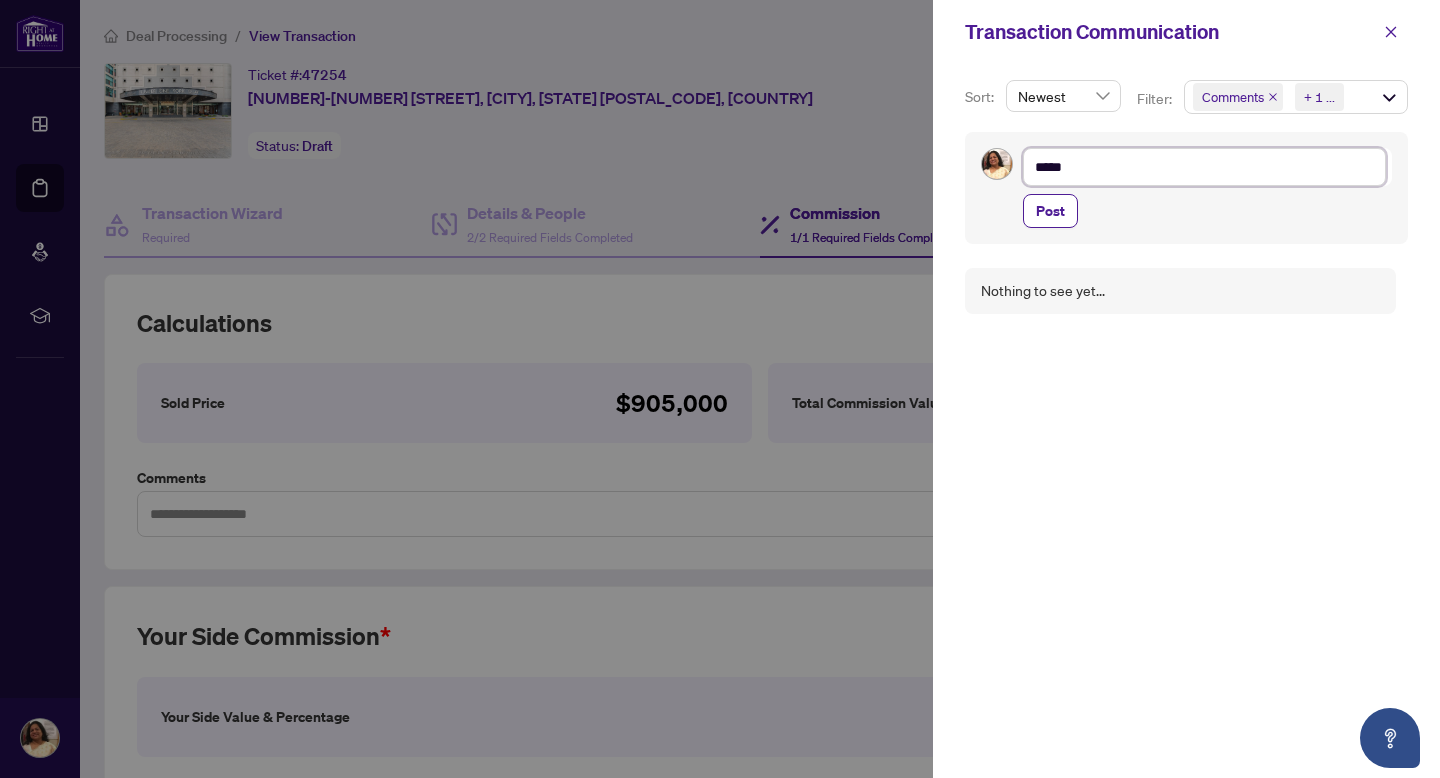 type on "******" 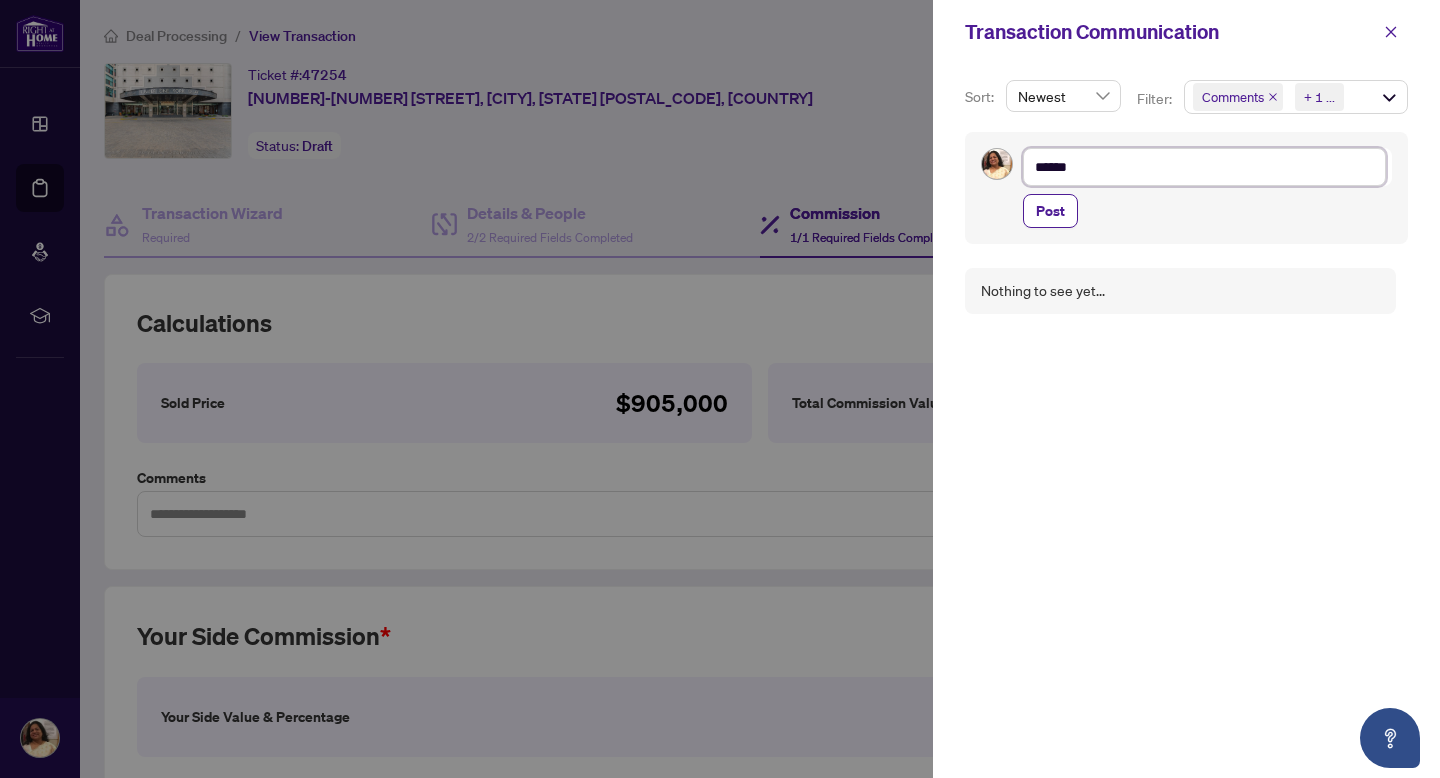 type on "*******" 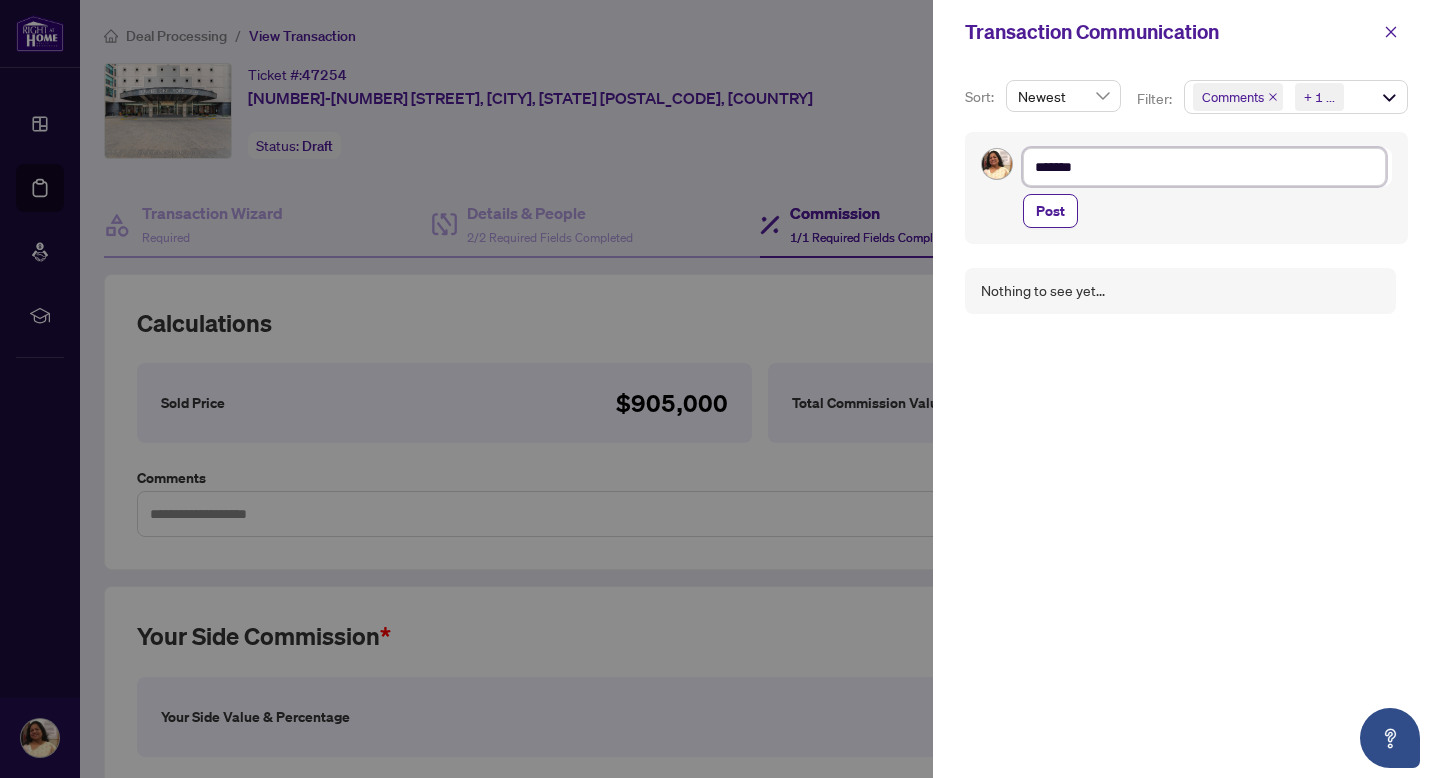 type on "********" 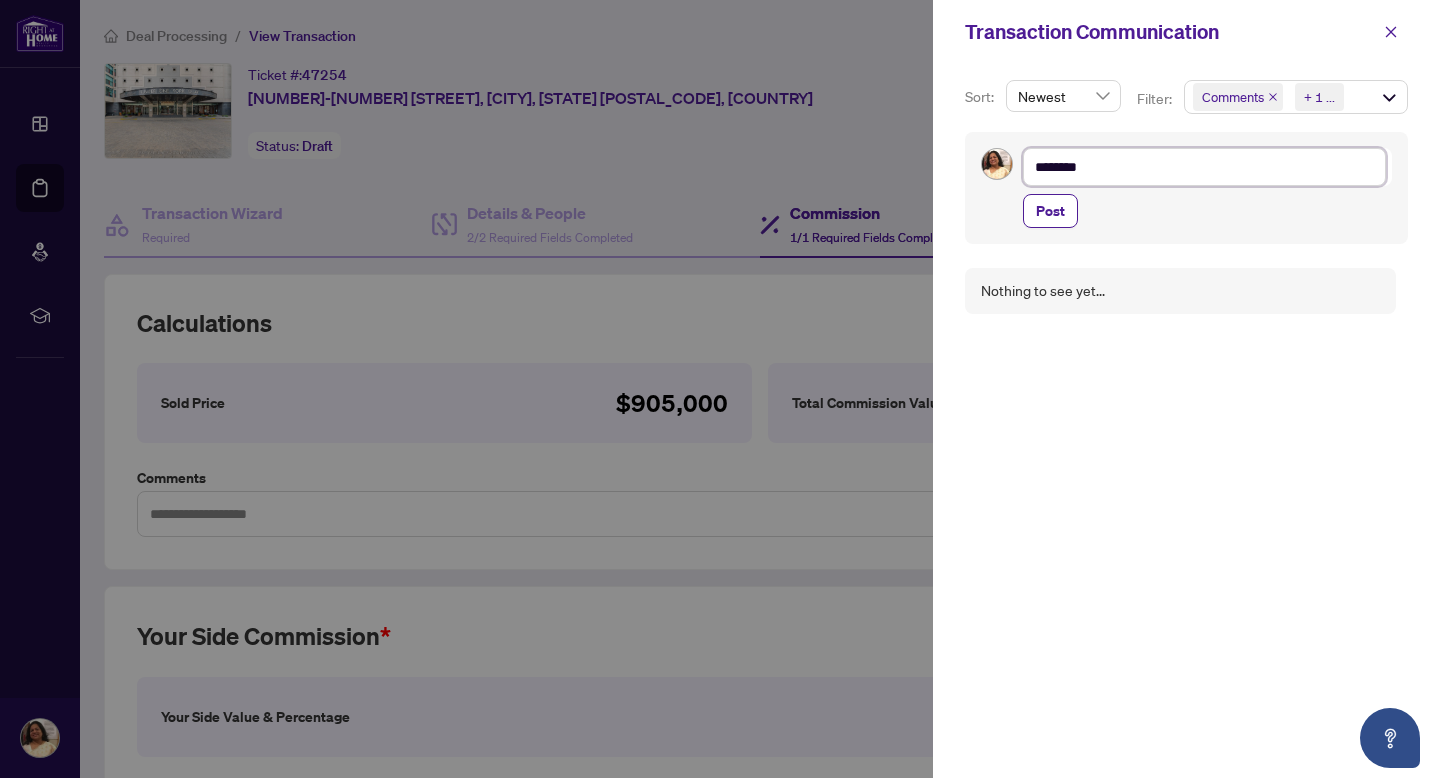 type on "*********" 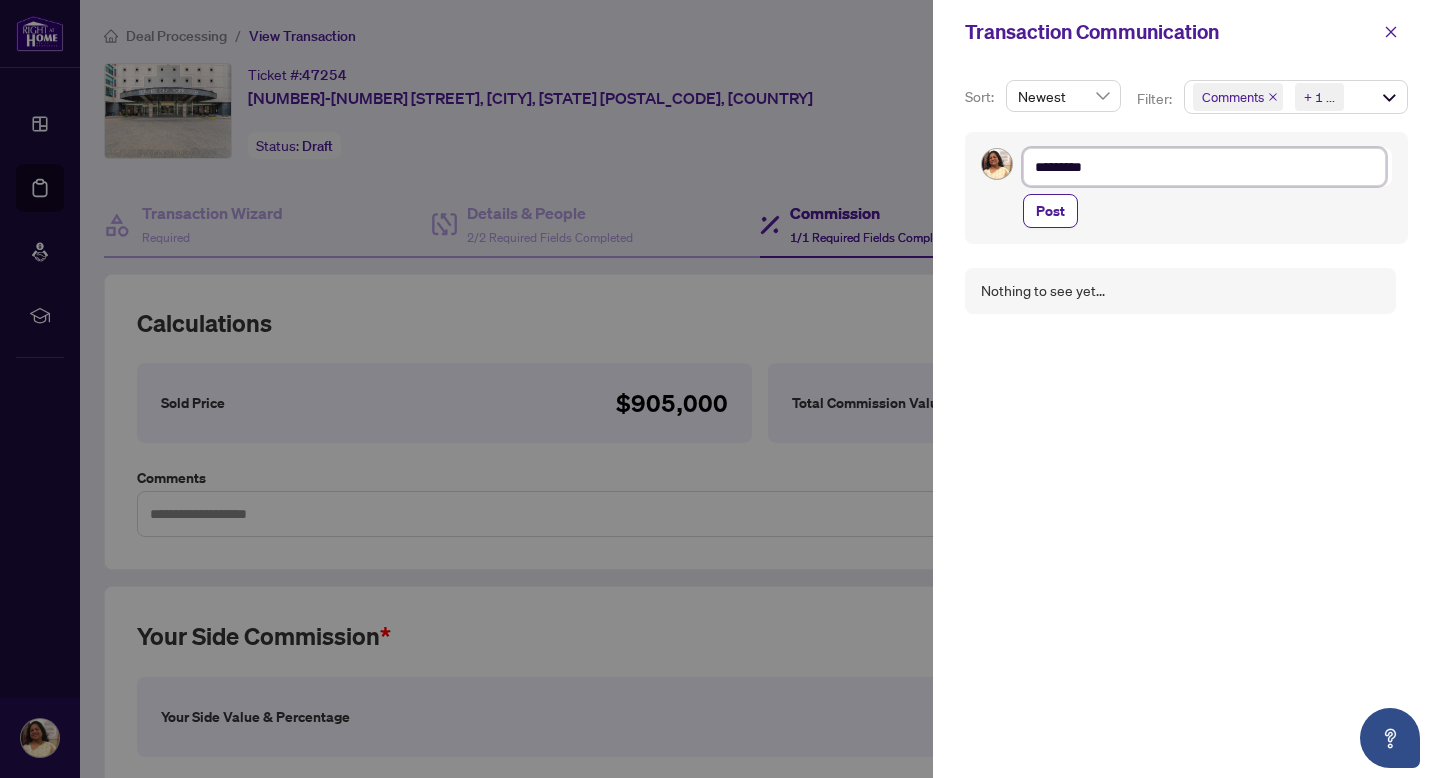 type on "**********" 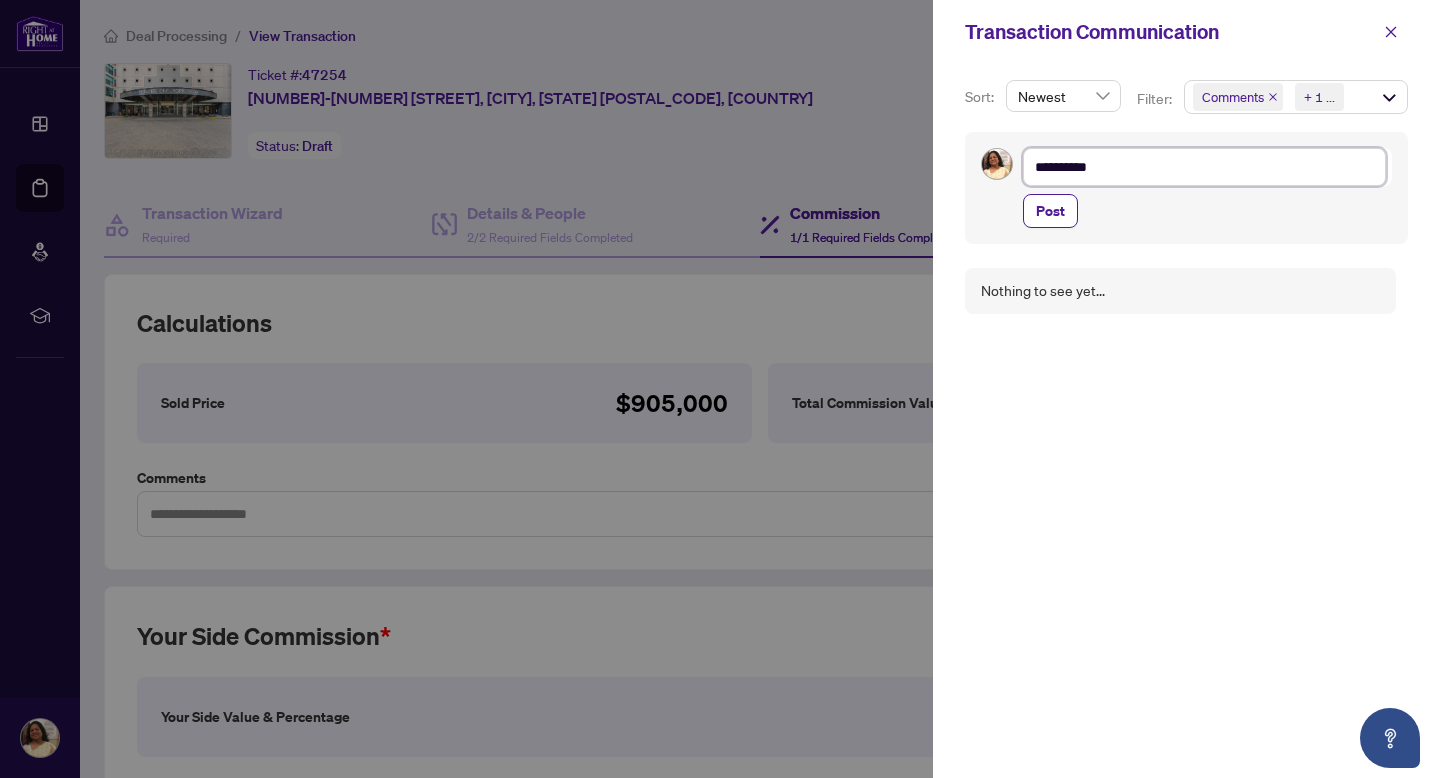 type on "**********" 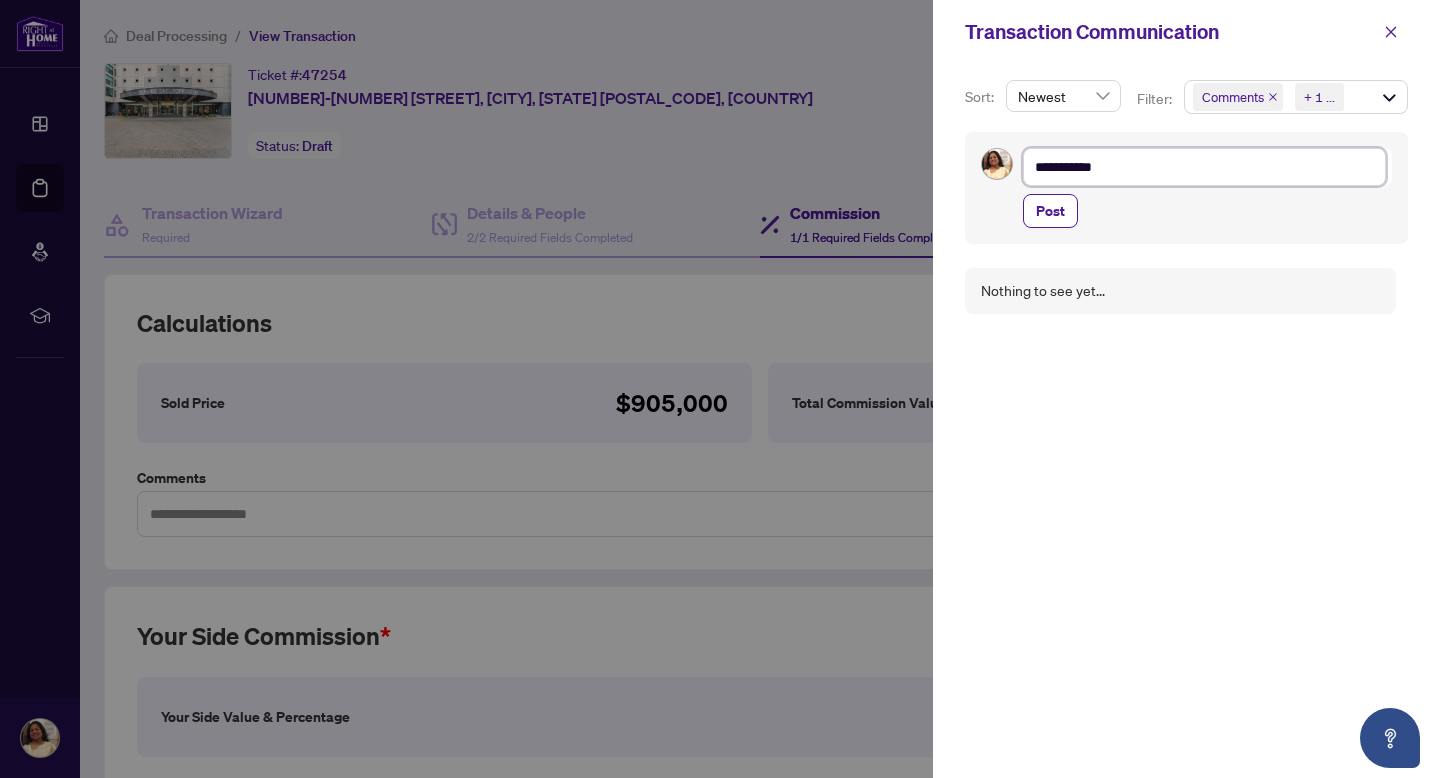 type on "**********" 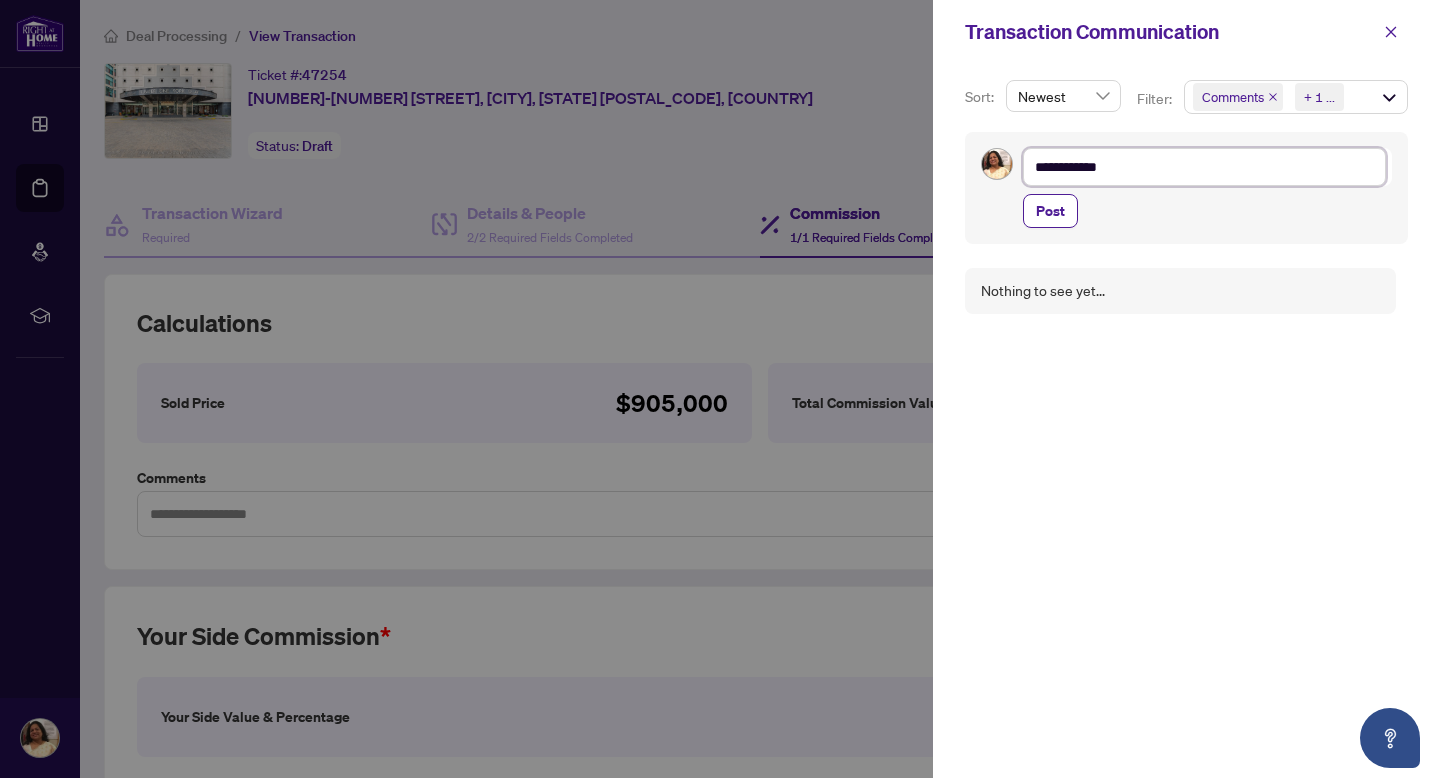 type on "**********" 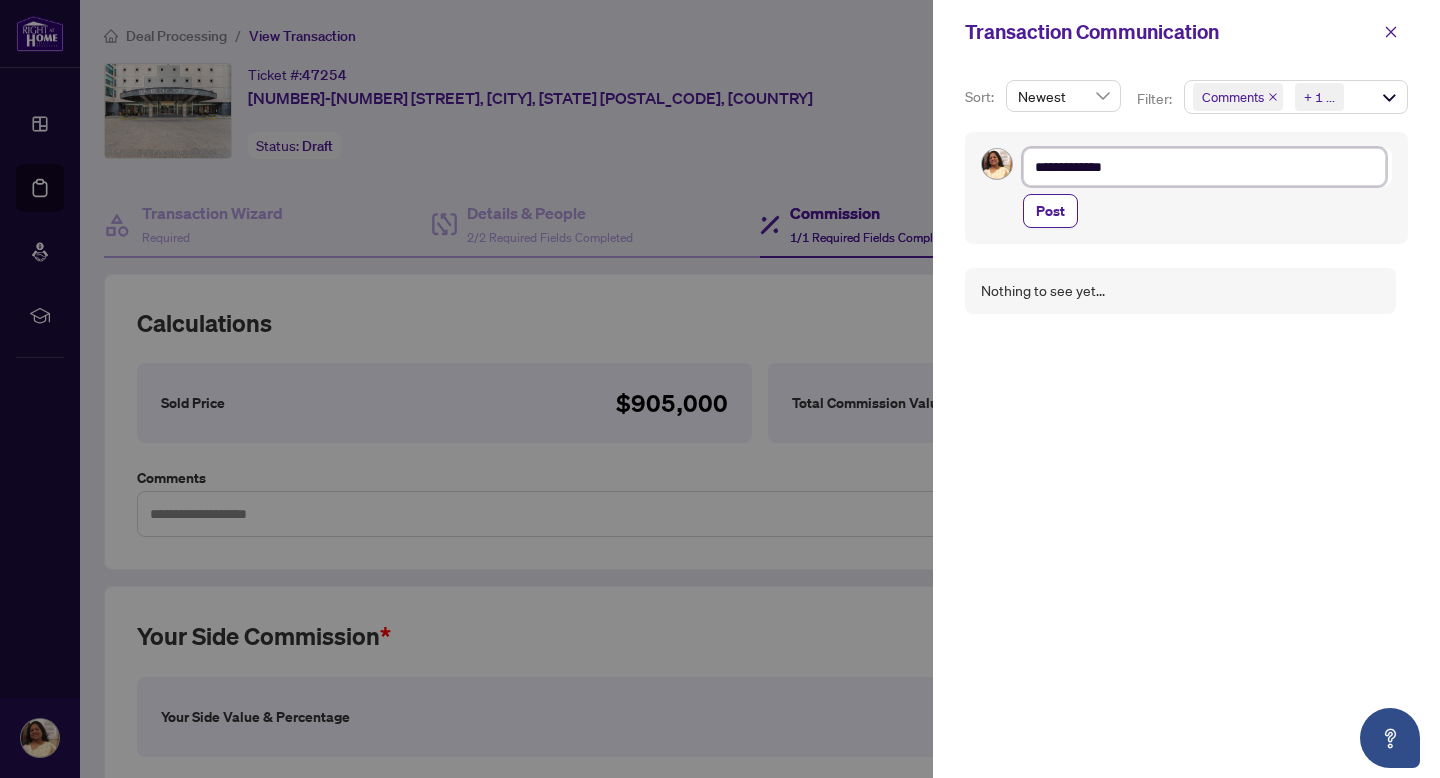 type on "**********" 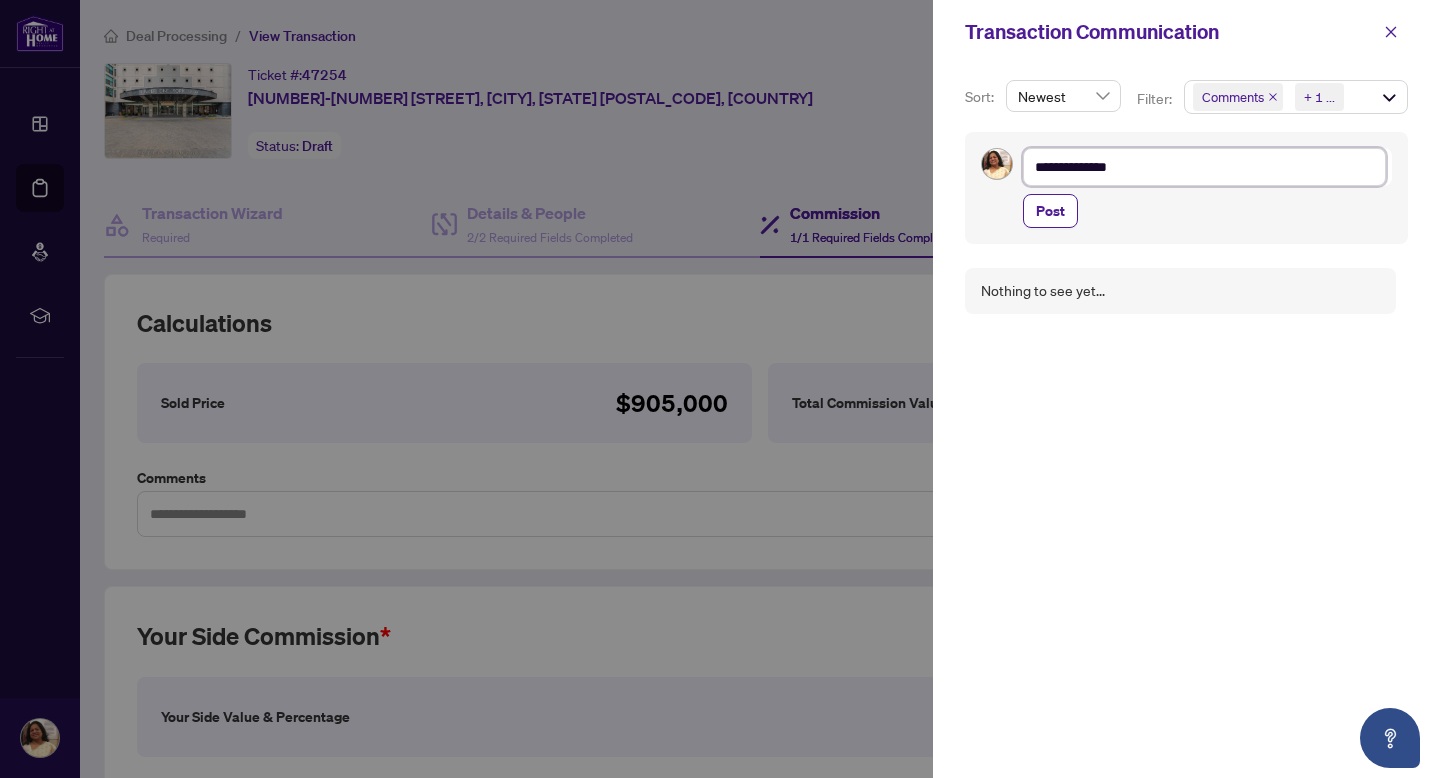 type on "**********" 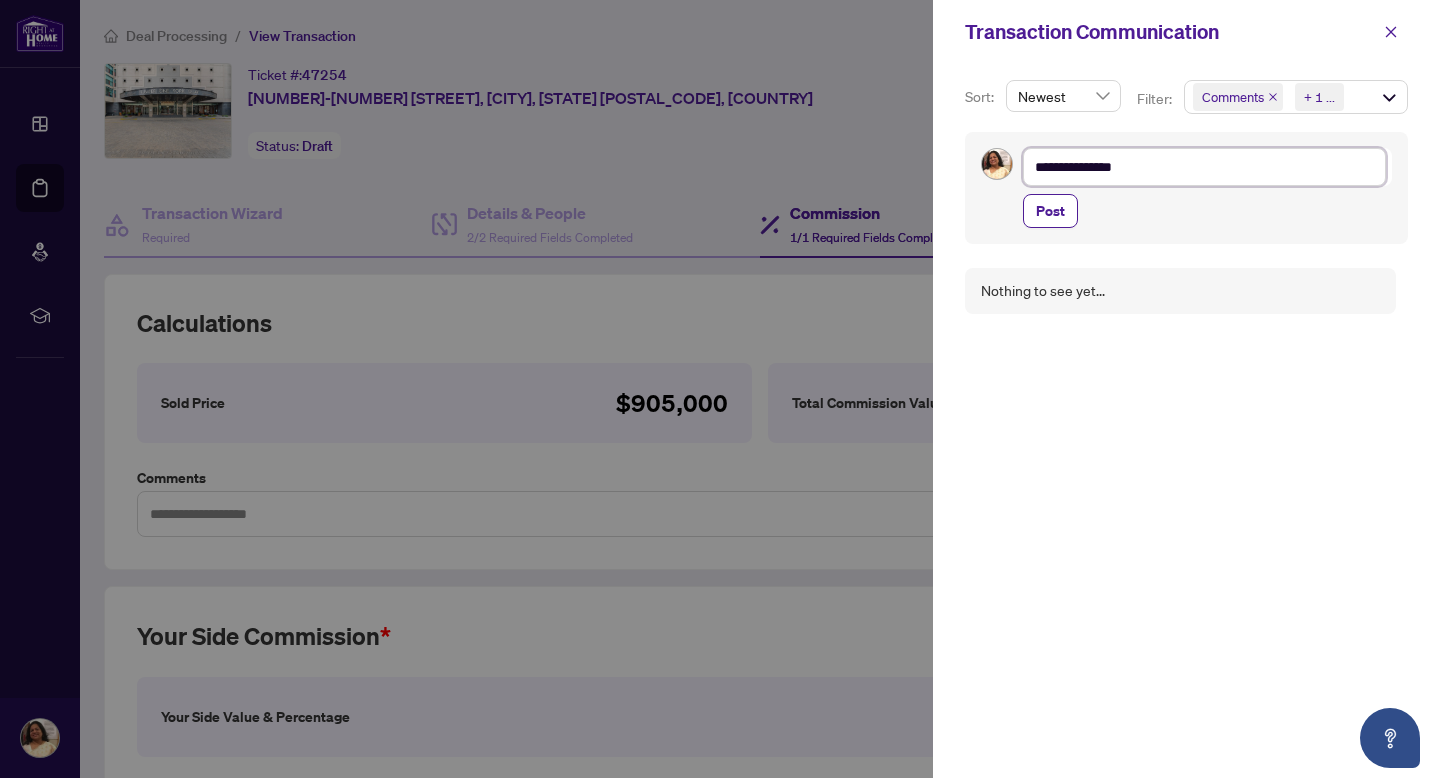 type on "**********" 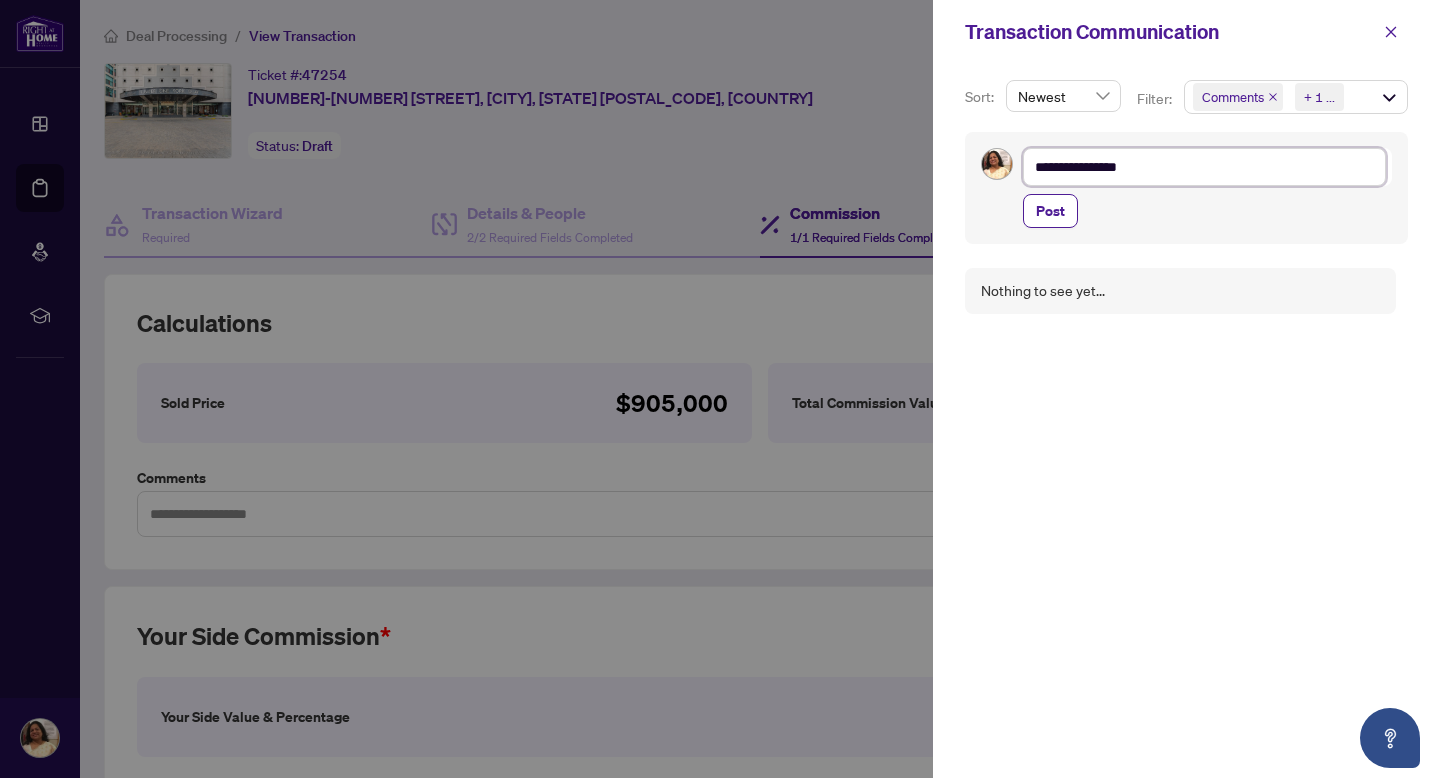 type on "**********" 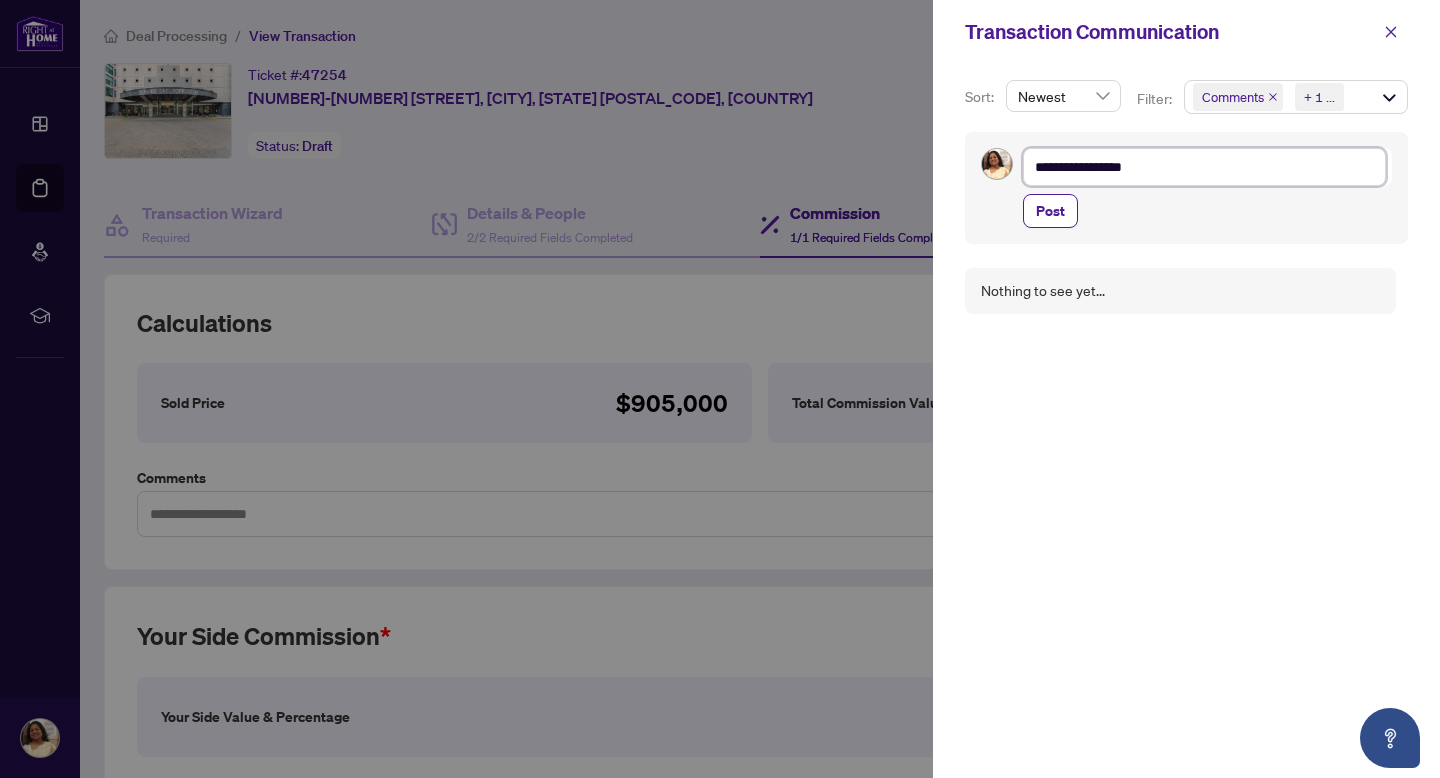 type on "**********" 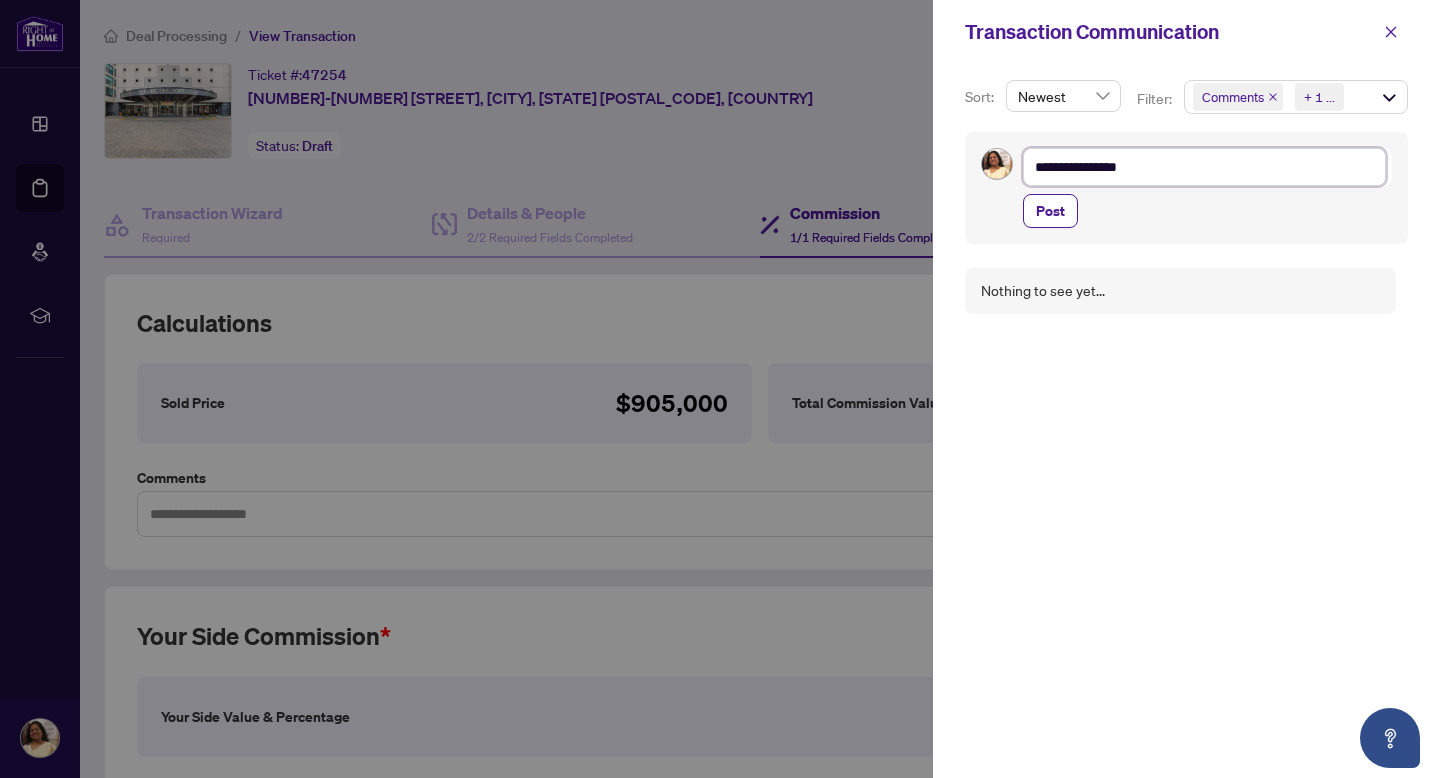 type on "**********" 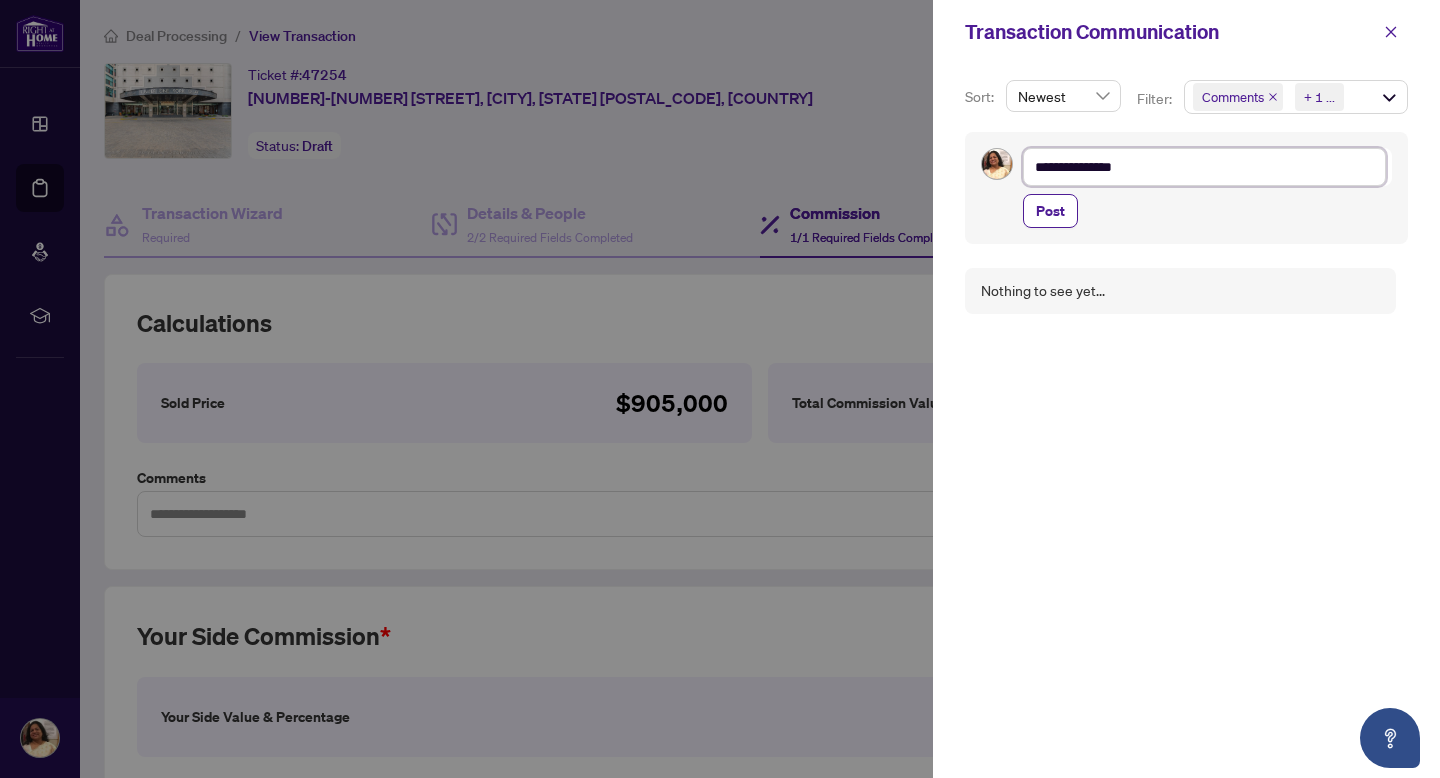 type on "**********" 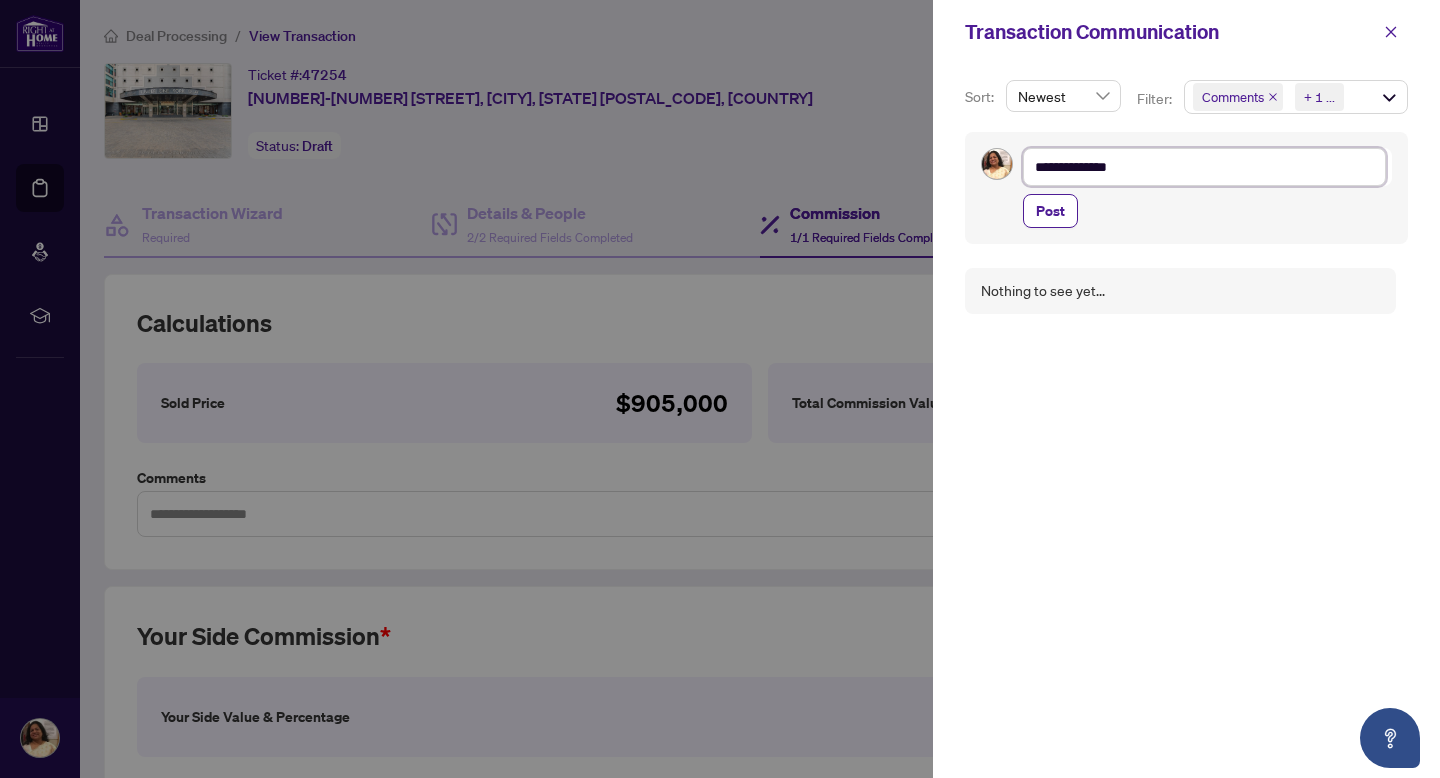 type on "**********" 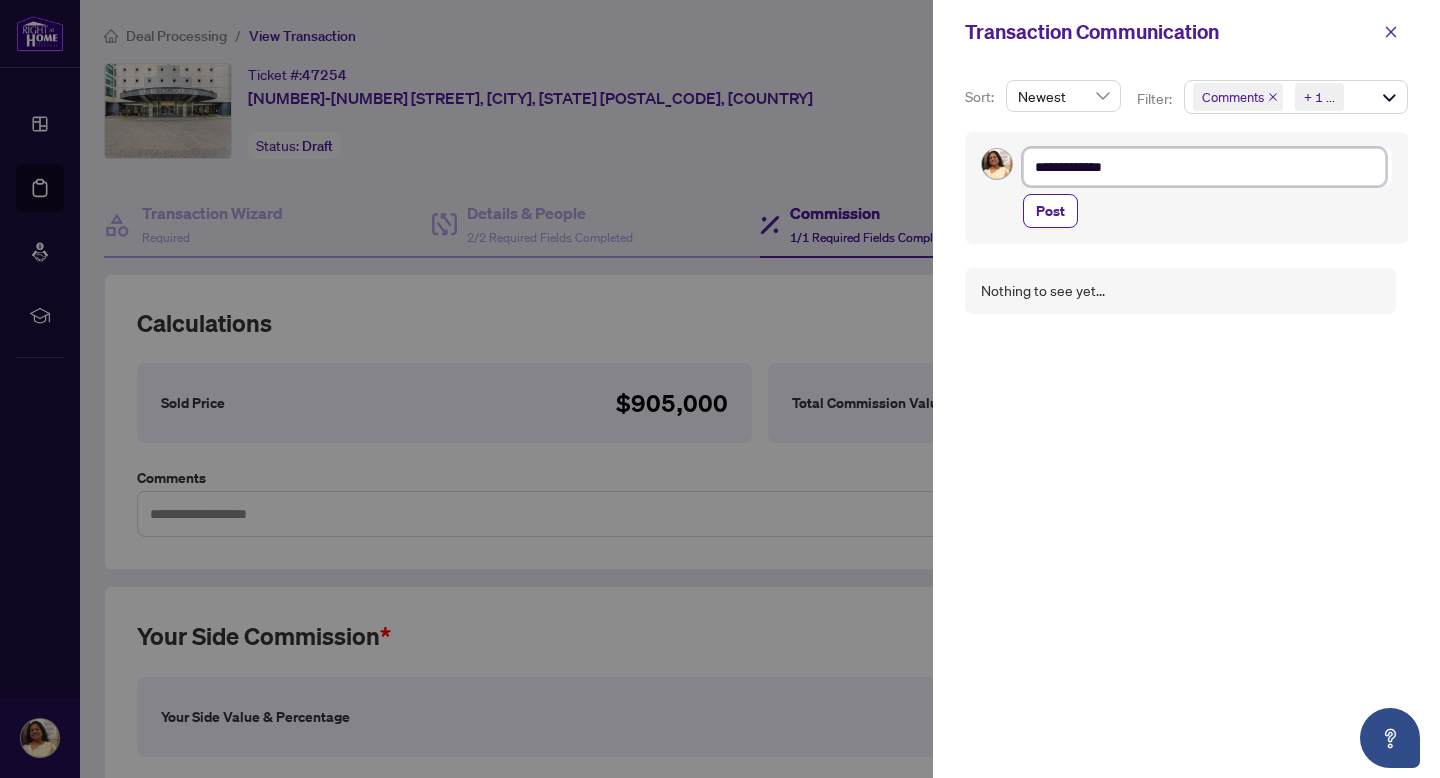 type on "**********" 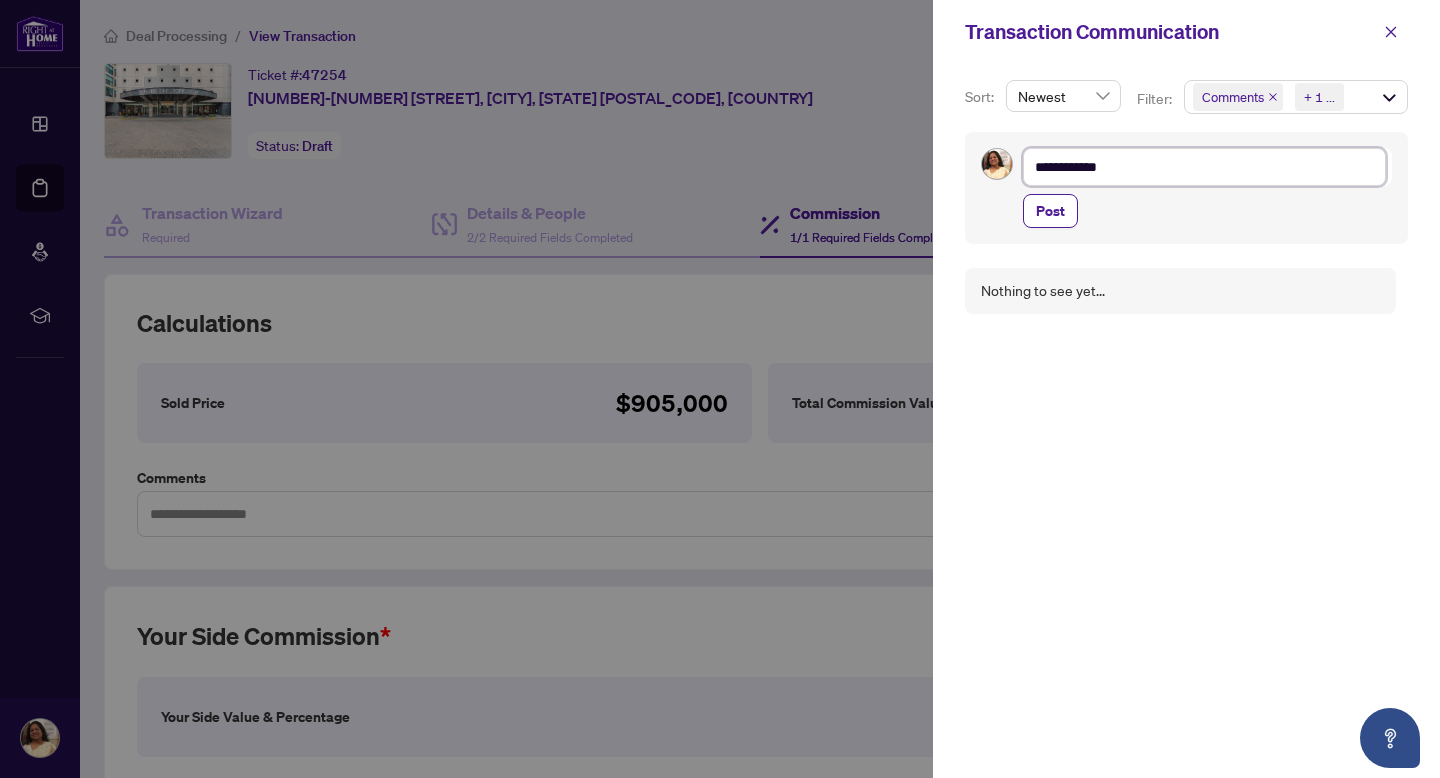 type on "**********" 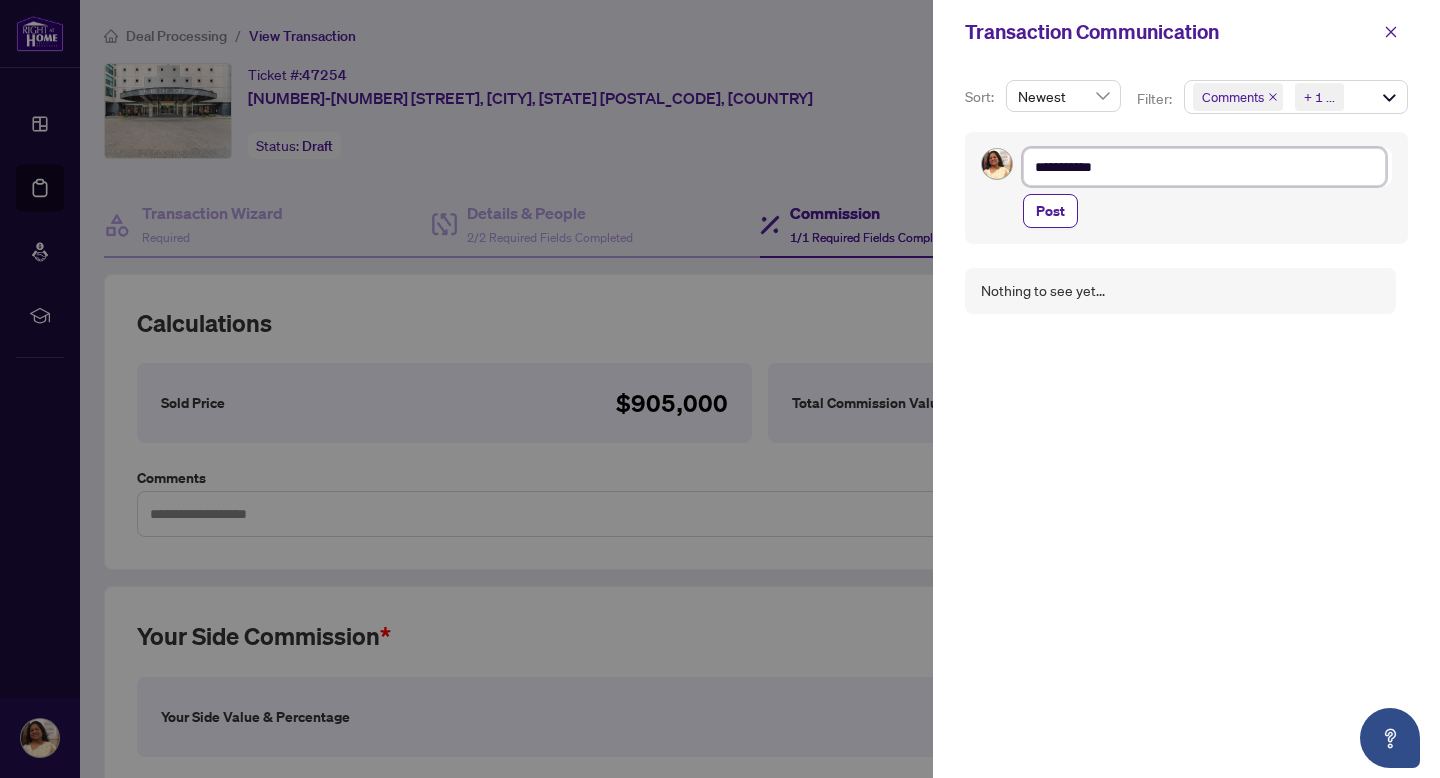 type on "**********" 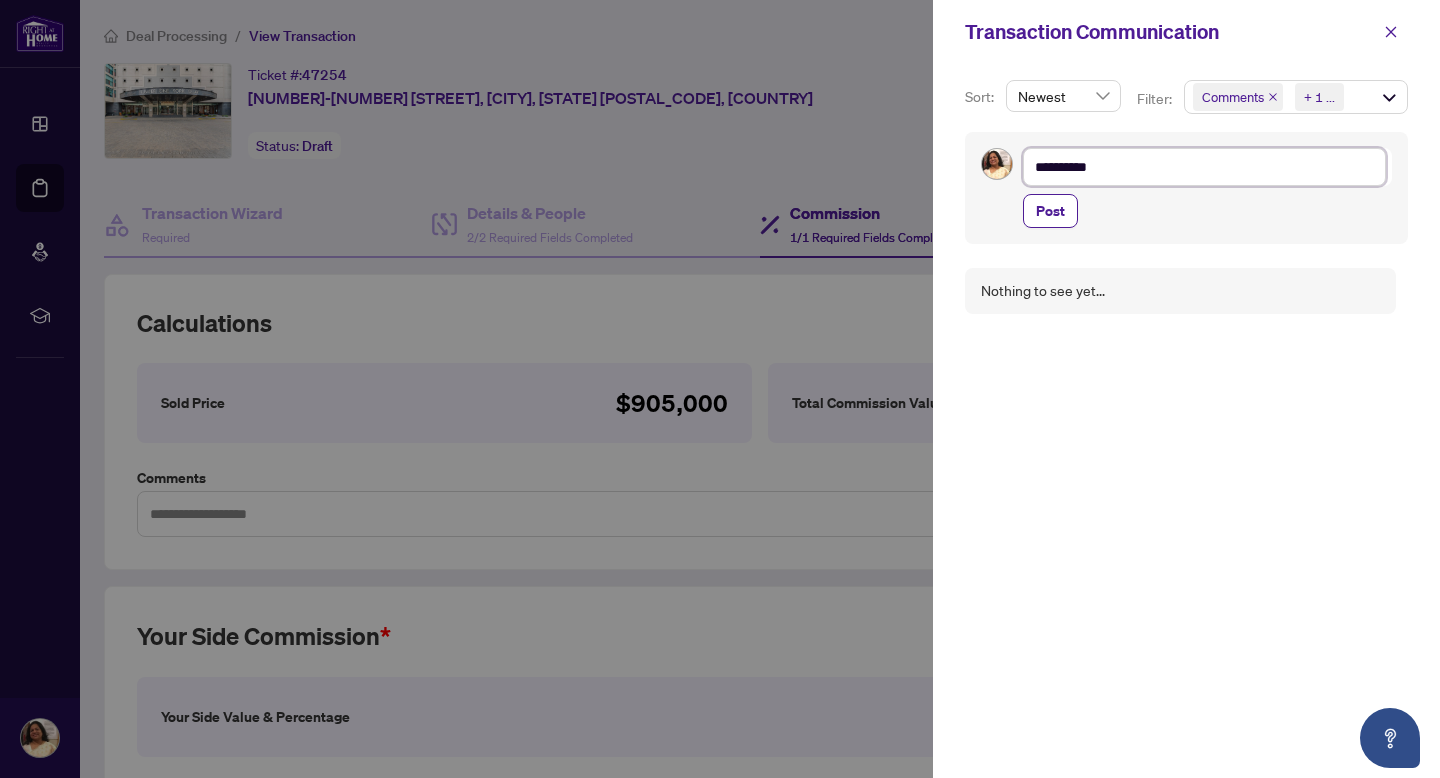 type on "*********" 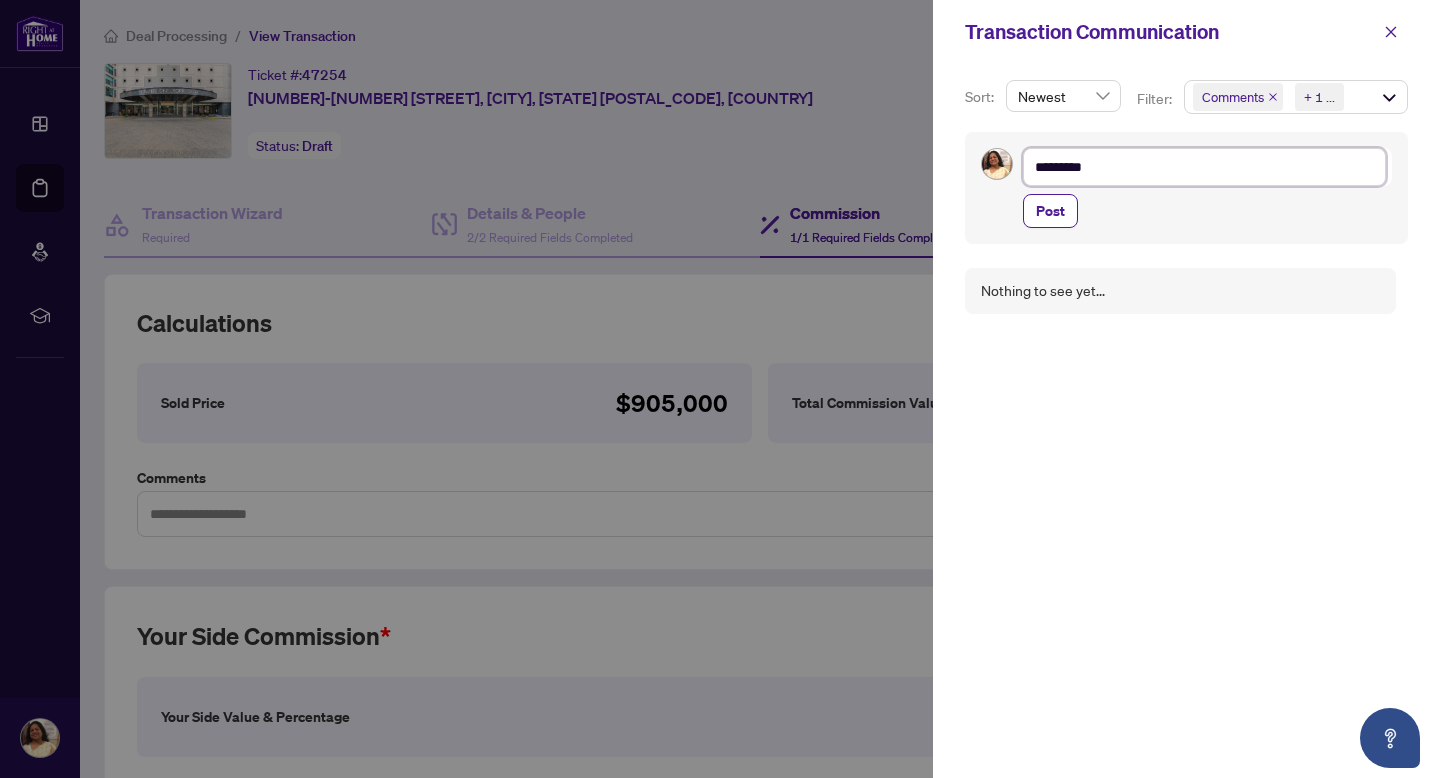type on "********" 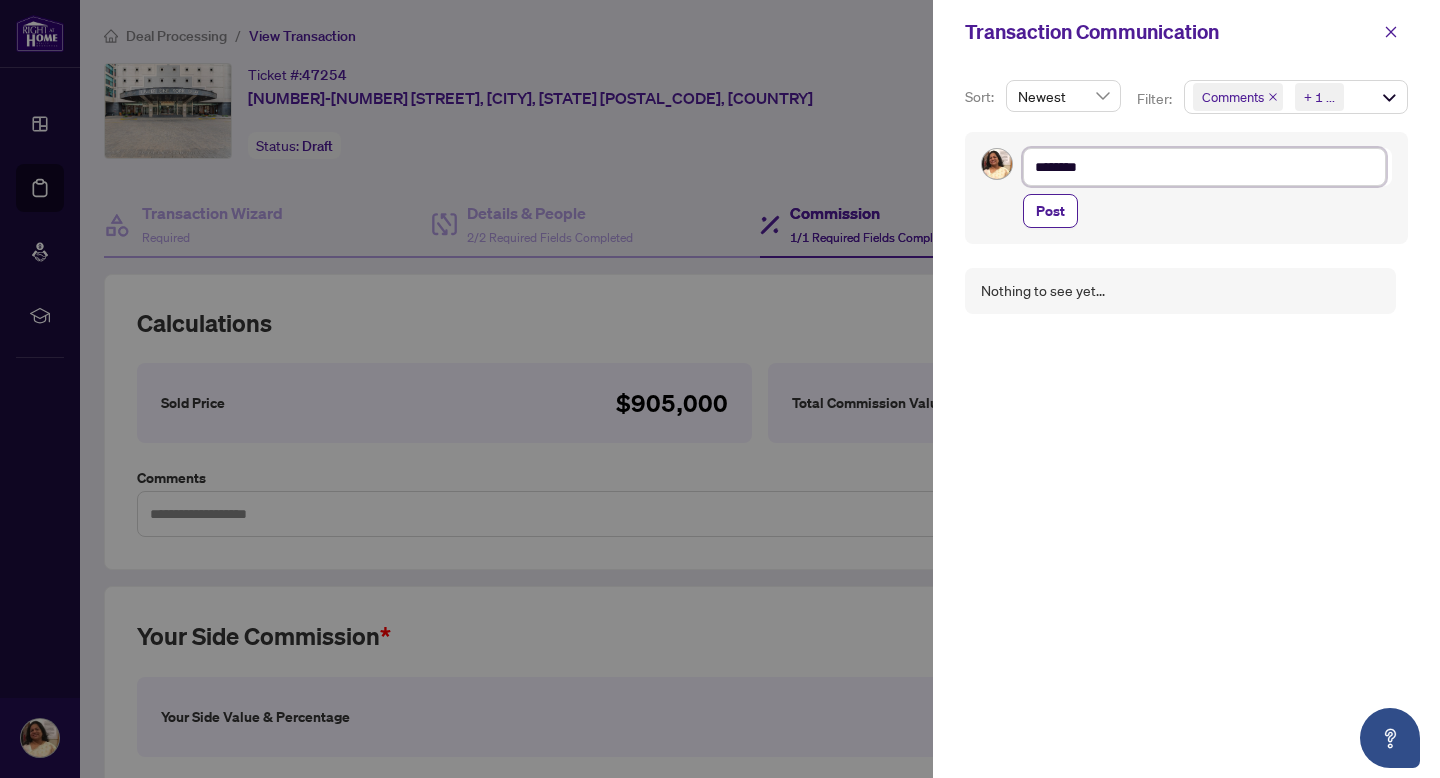 type on "*******" 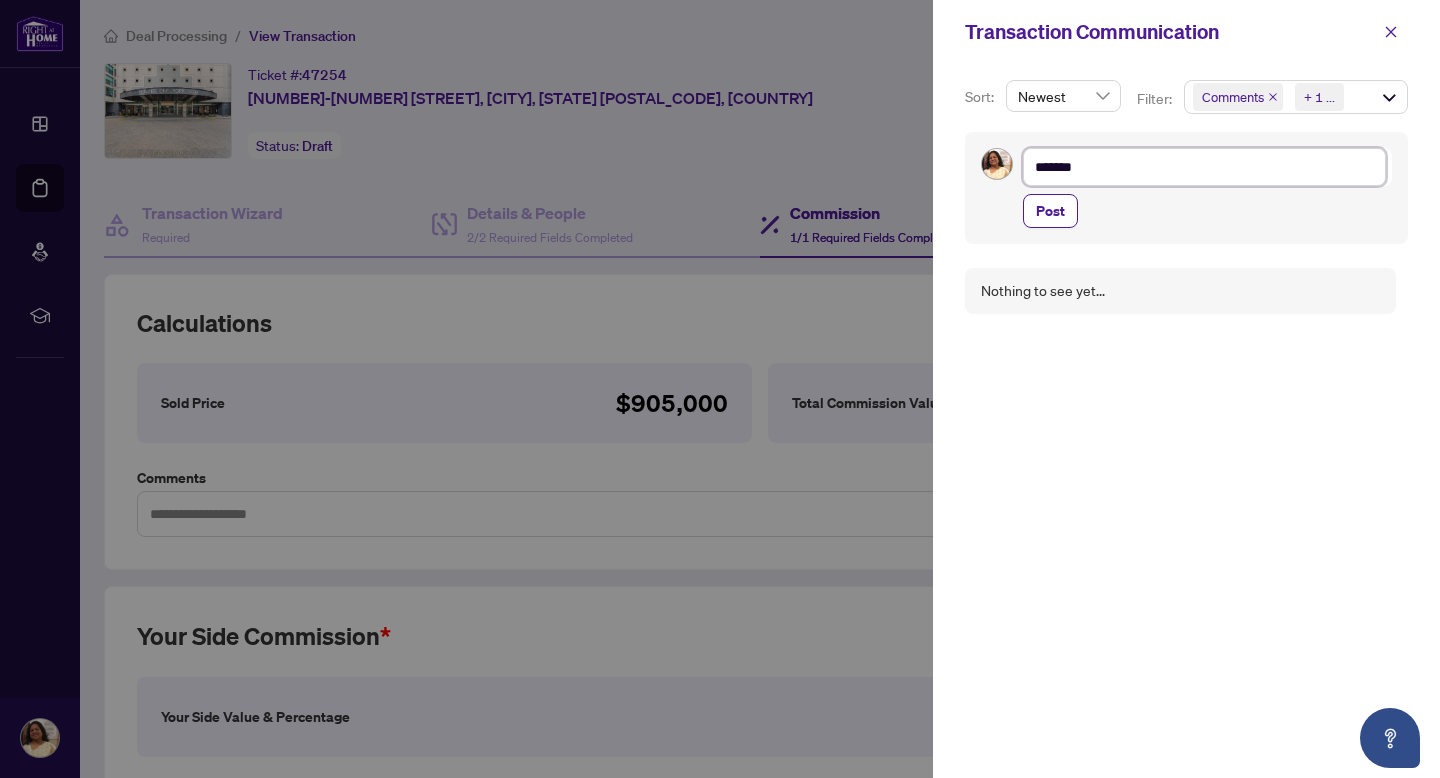 type on "******" 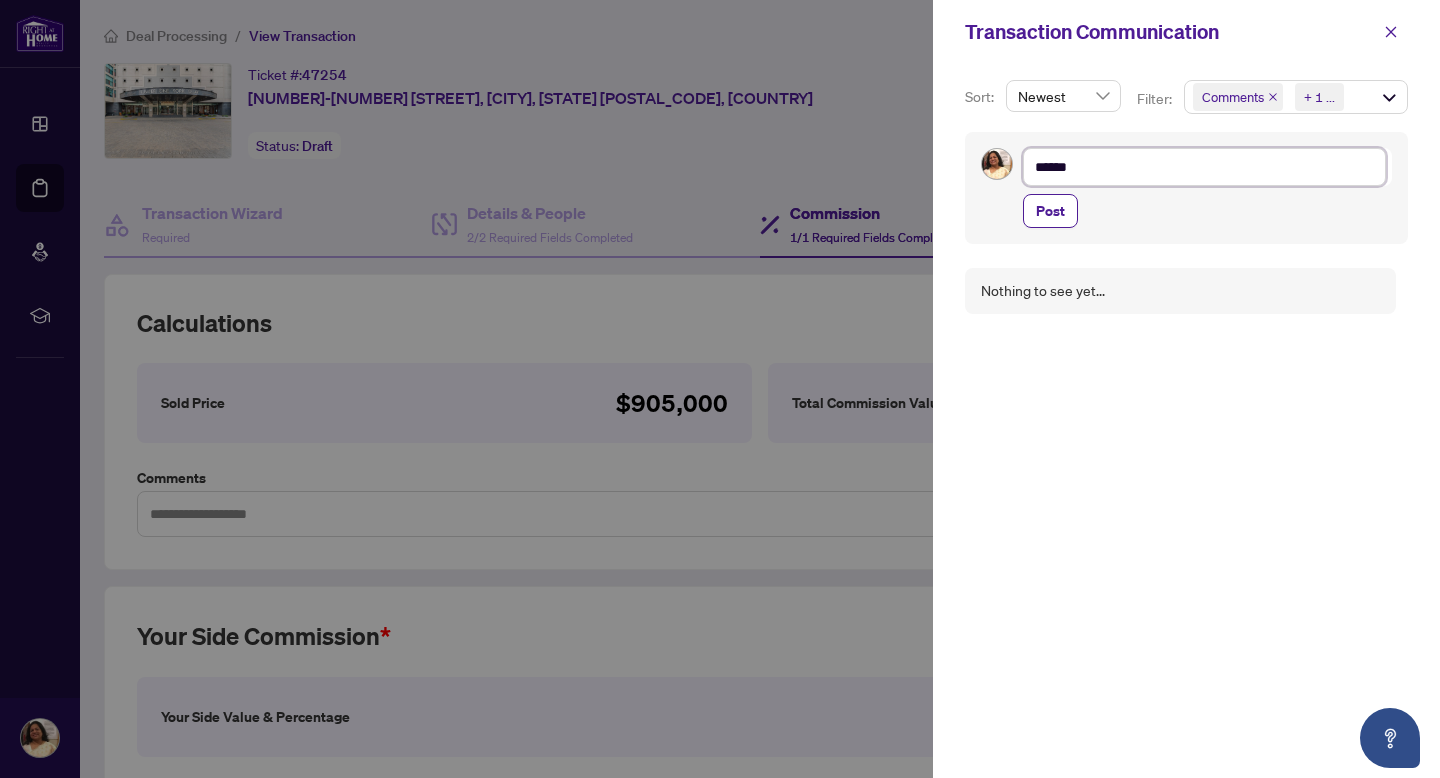 type on "*****" 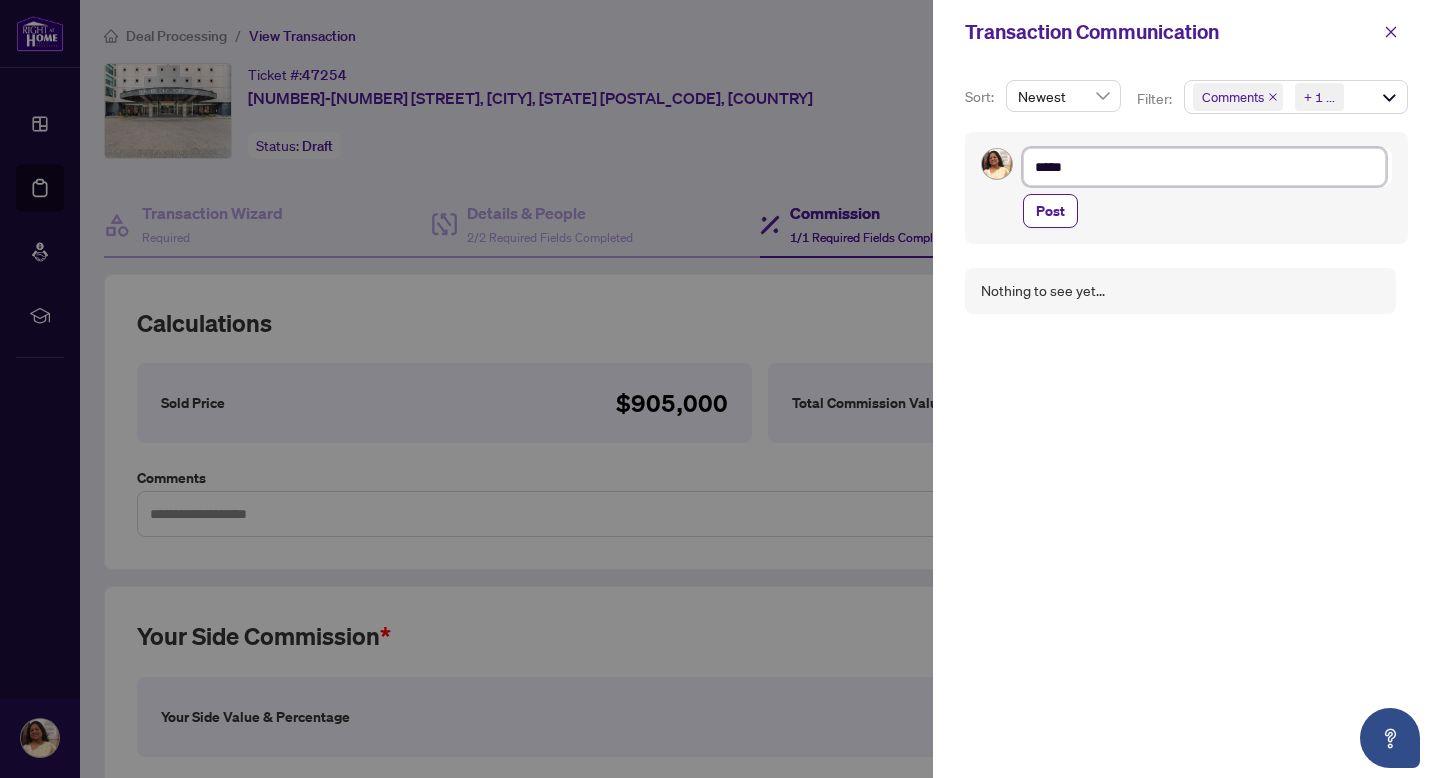 type on "***" 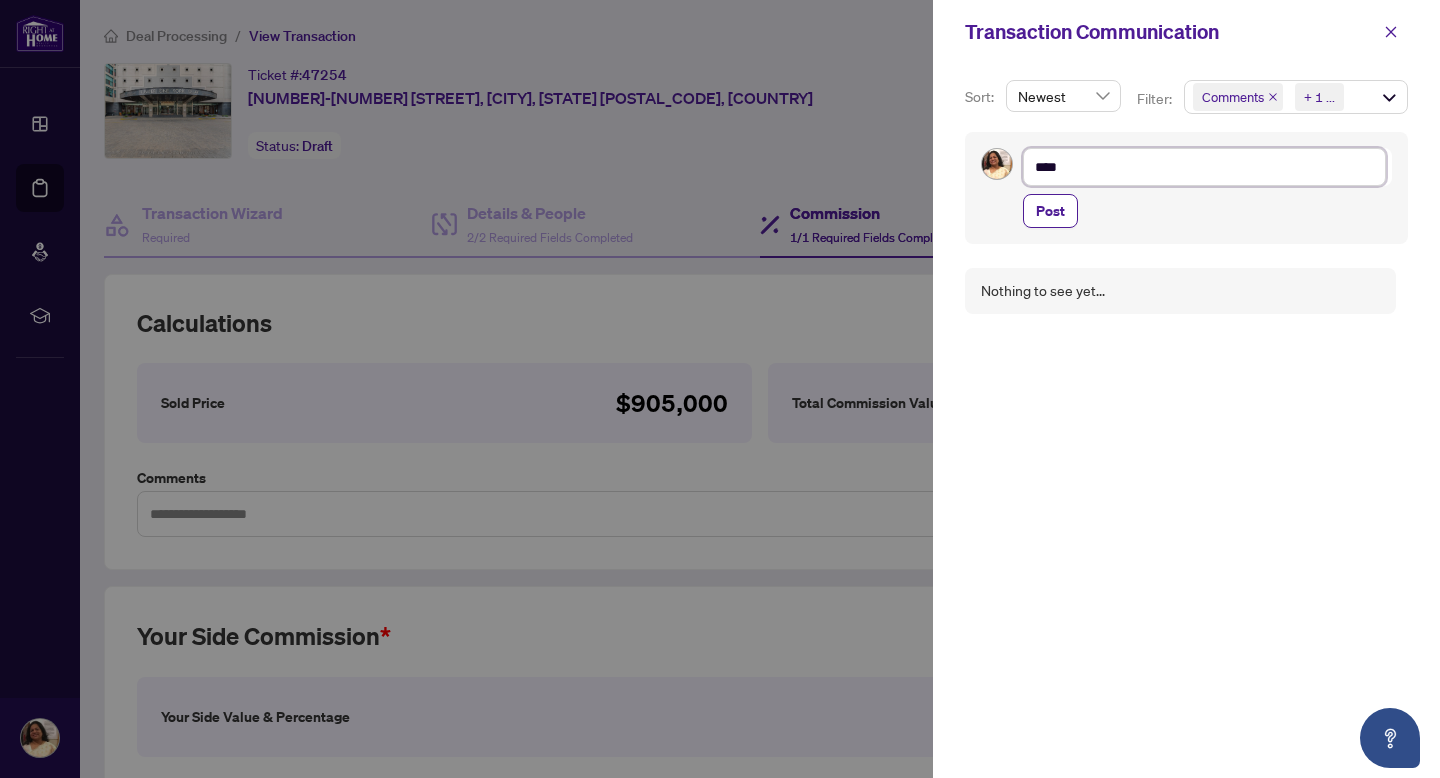 type on "***" 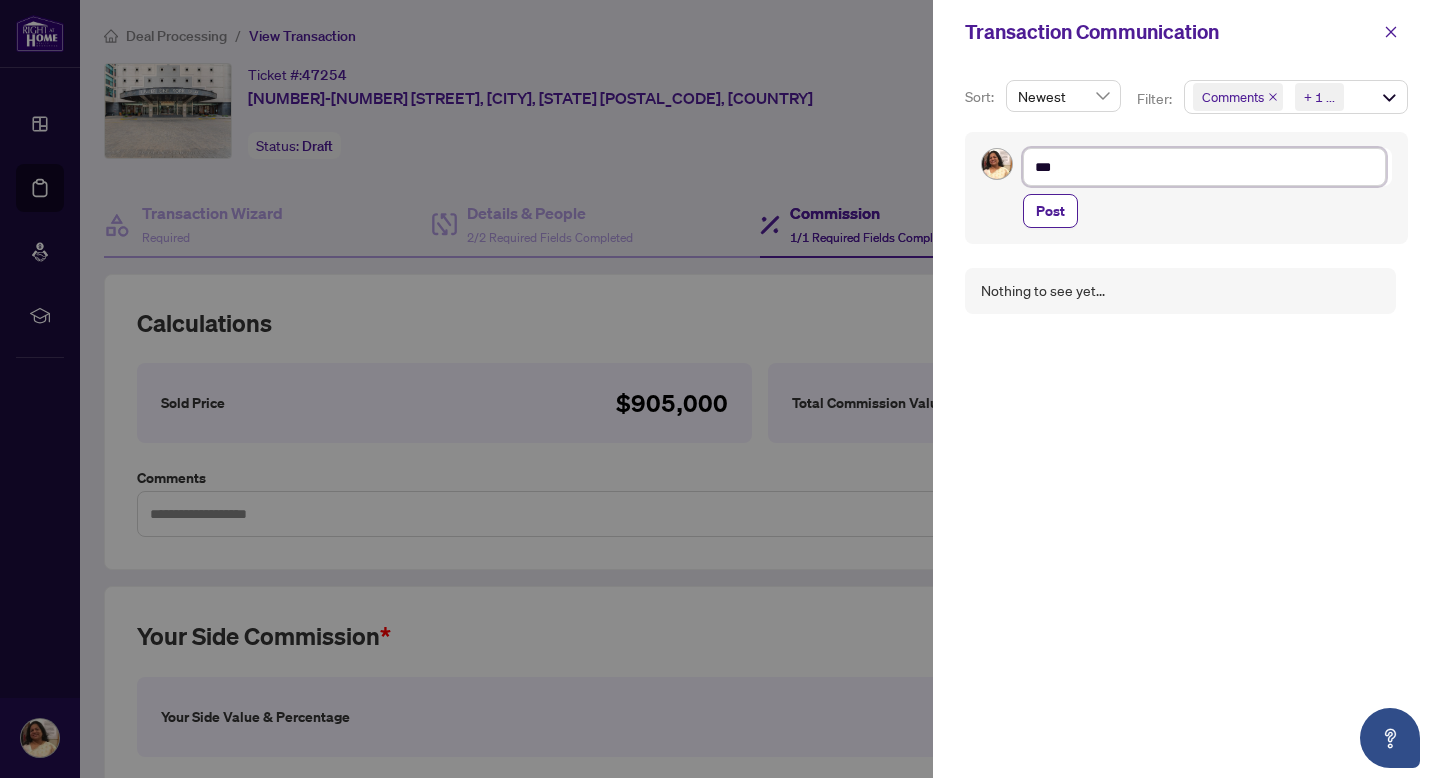 type on "**" 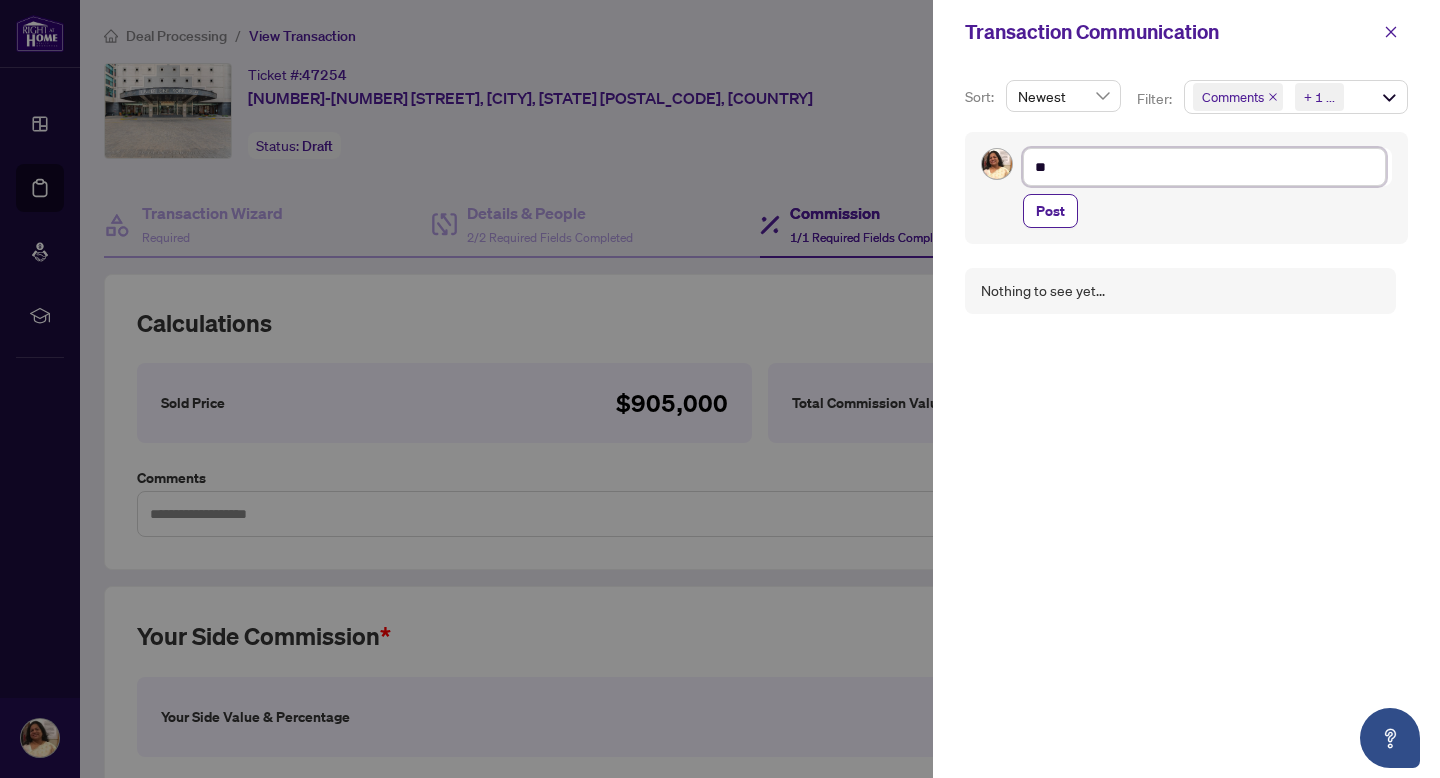 type on "*" 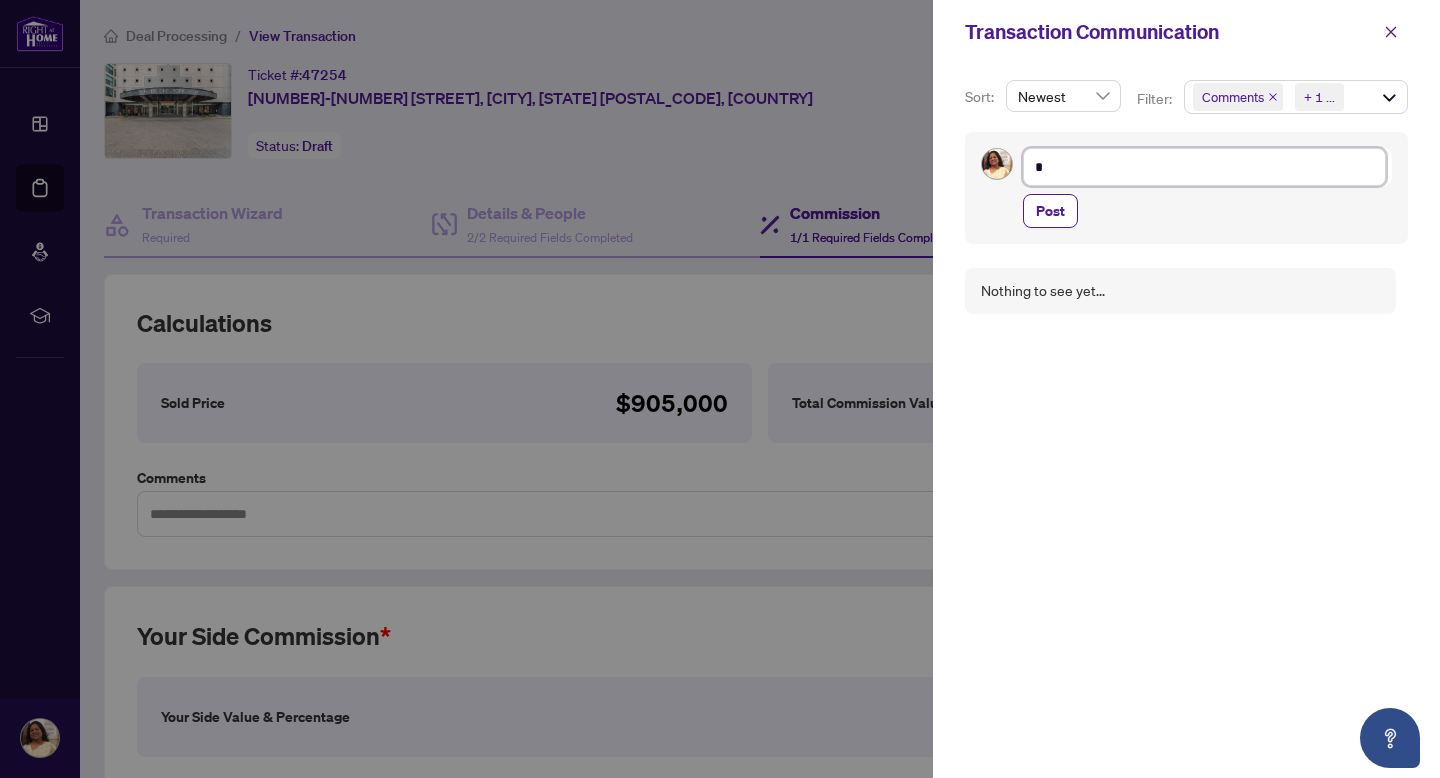 type on "**********" 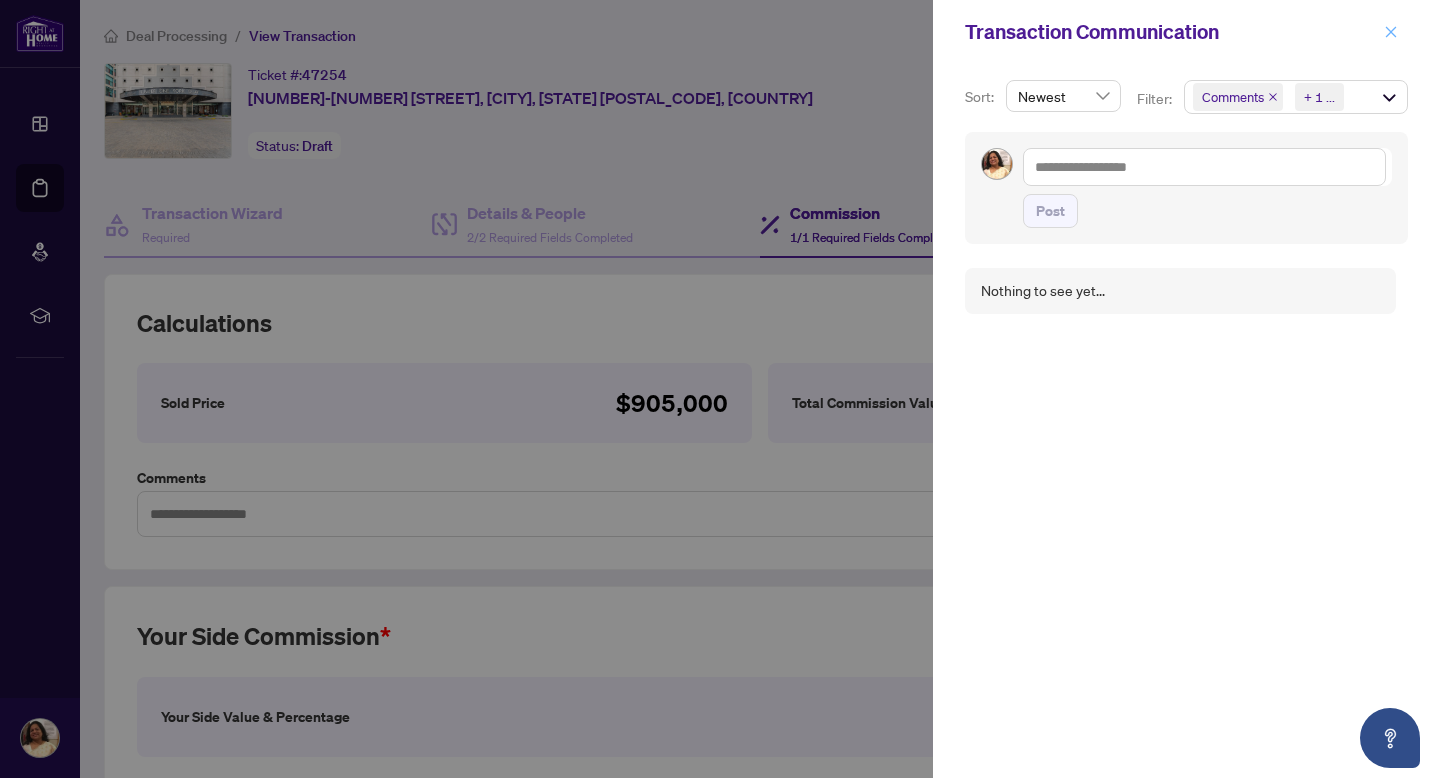 click 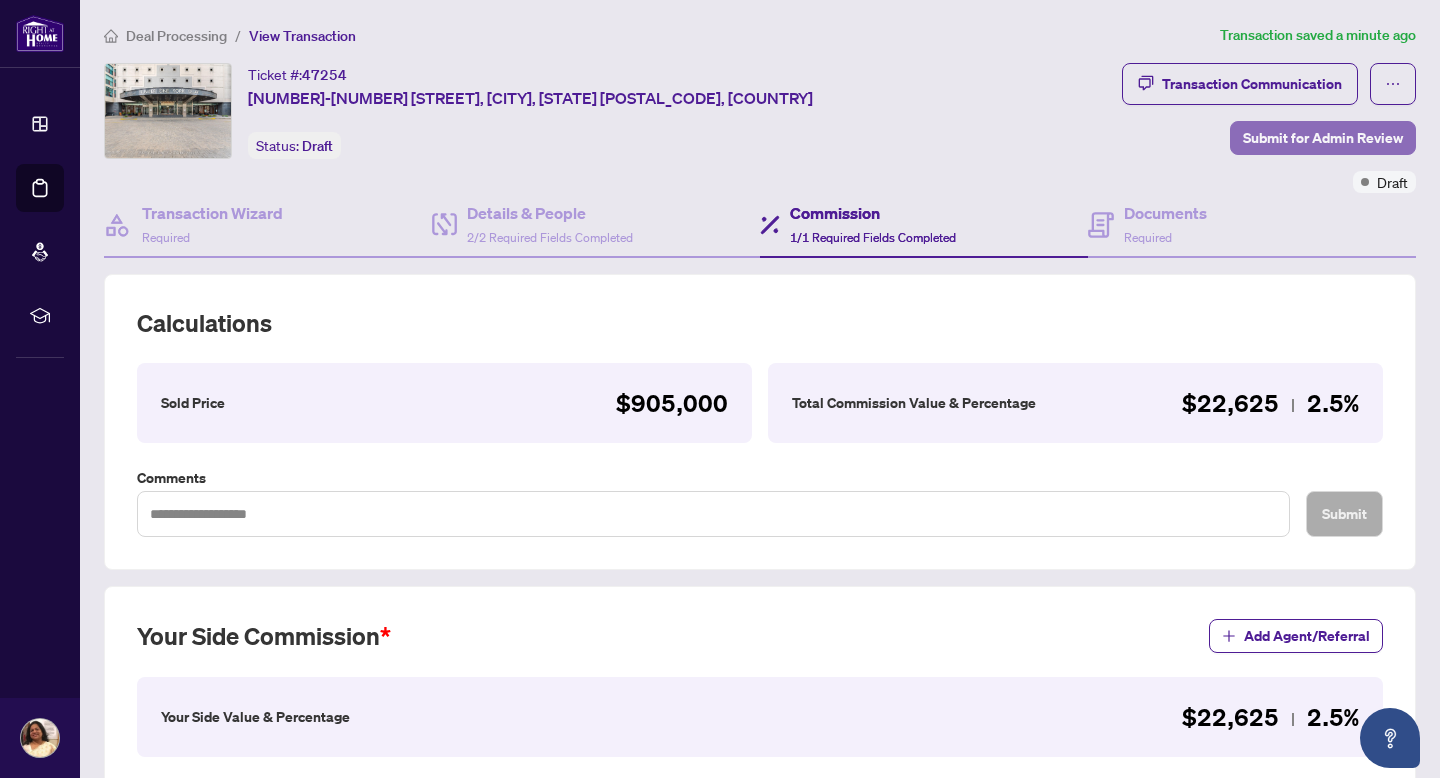 click on "Submit for Admin Review" at bounding box center (1323, 138) 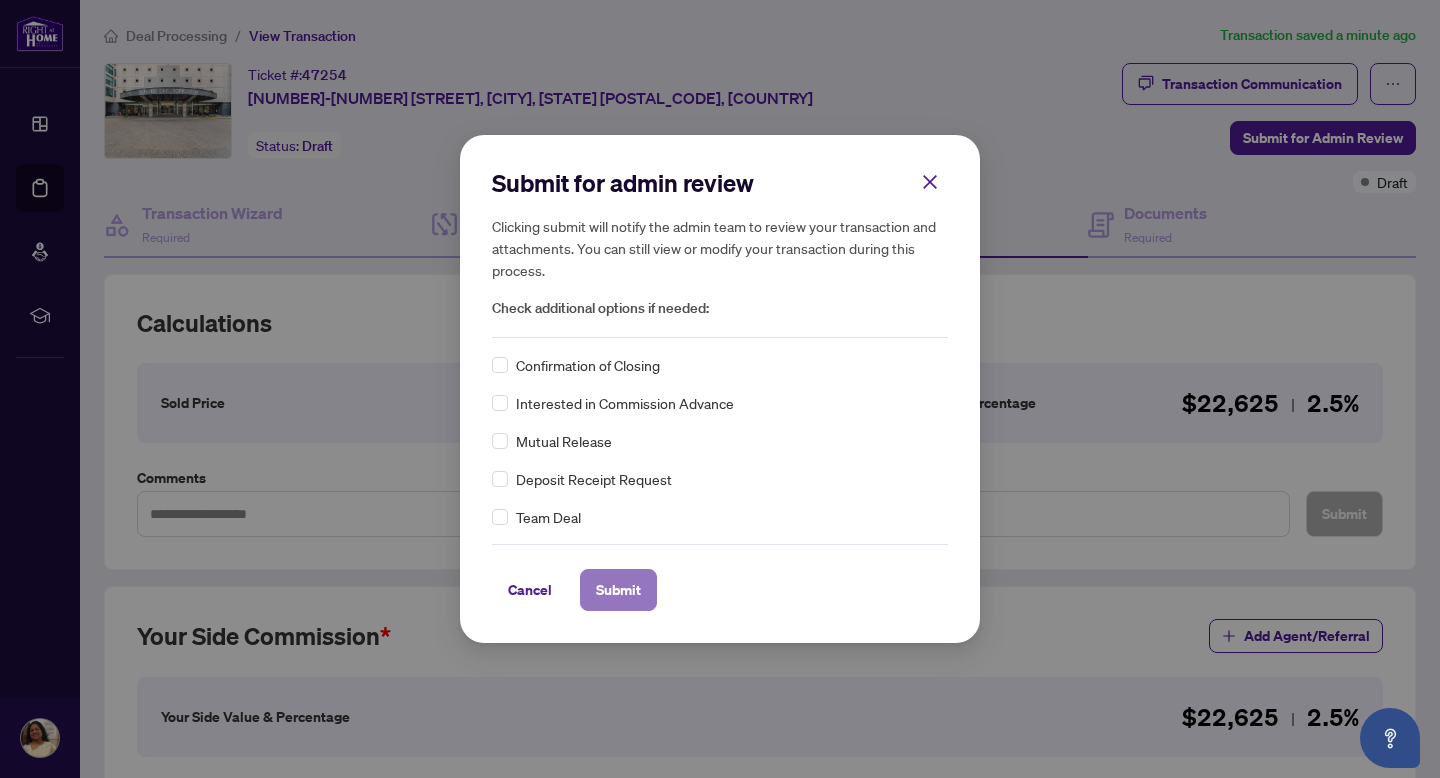 click on "Submit" at bounding box center (618, 590) 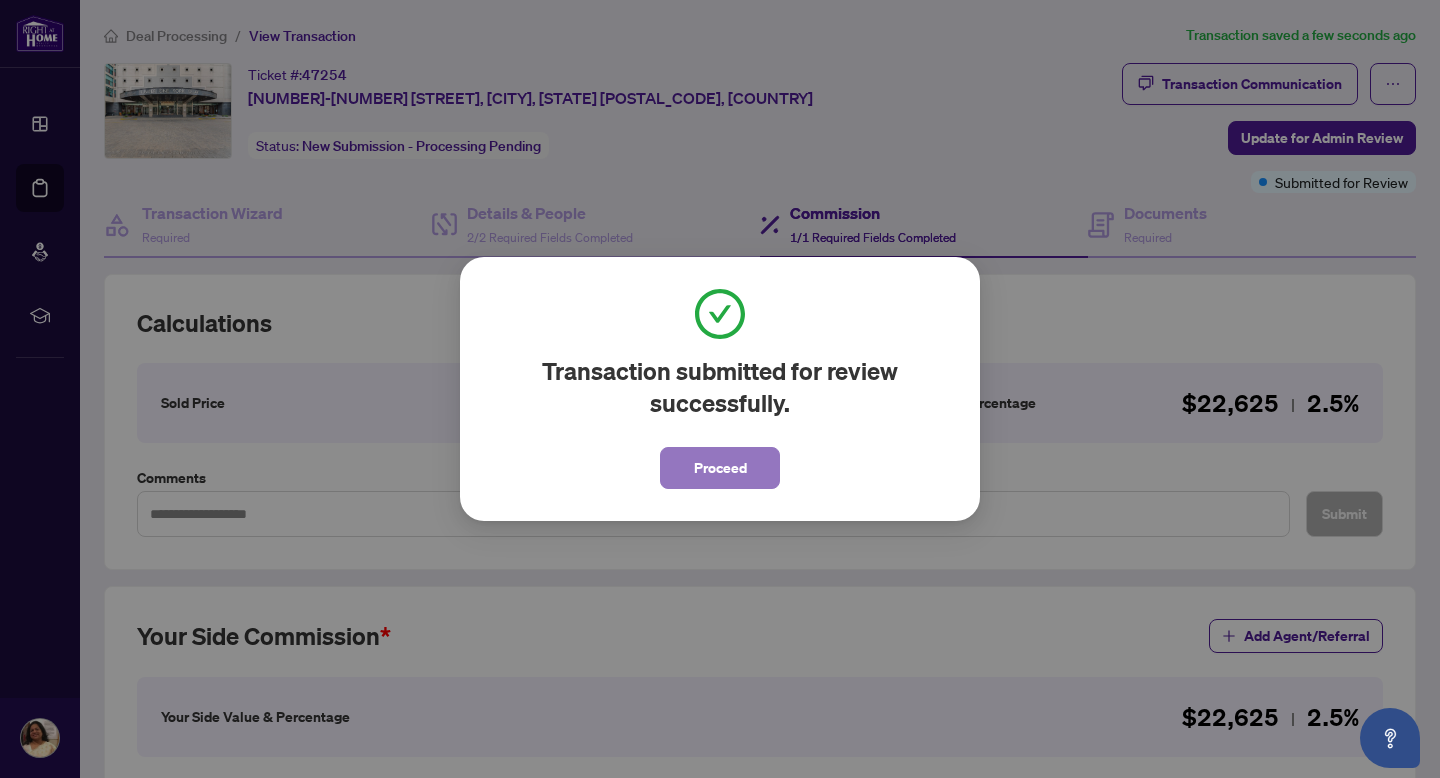 click on "Proceed" at bounding box center [720, 468] 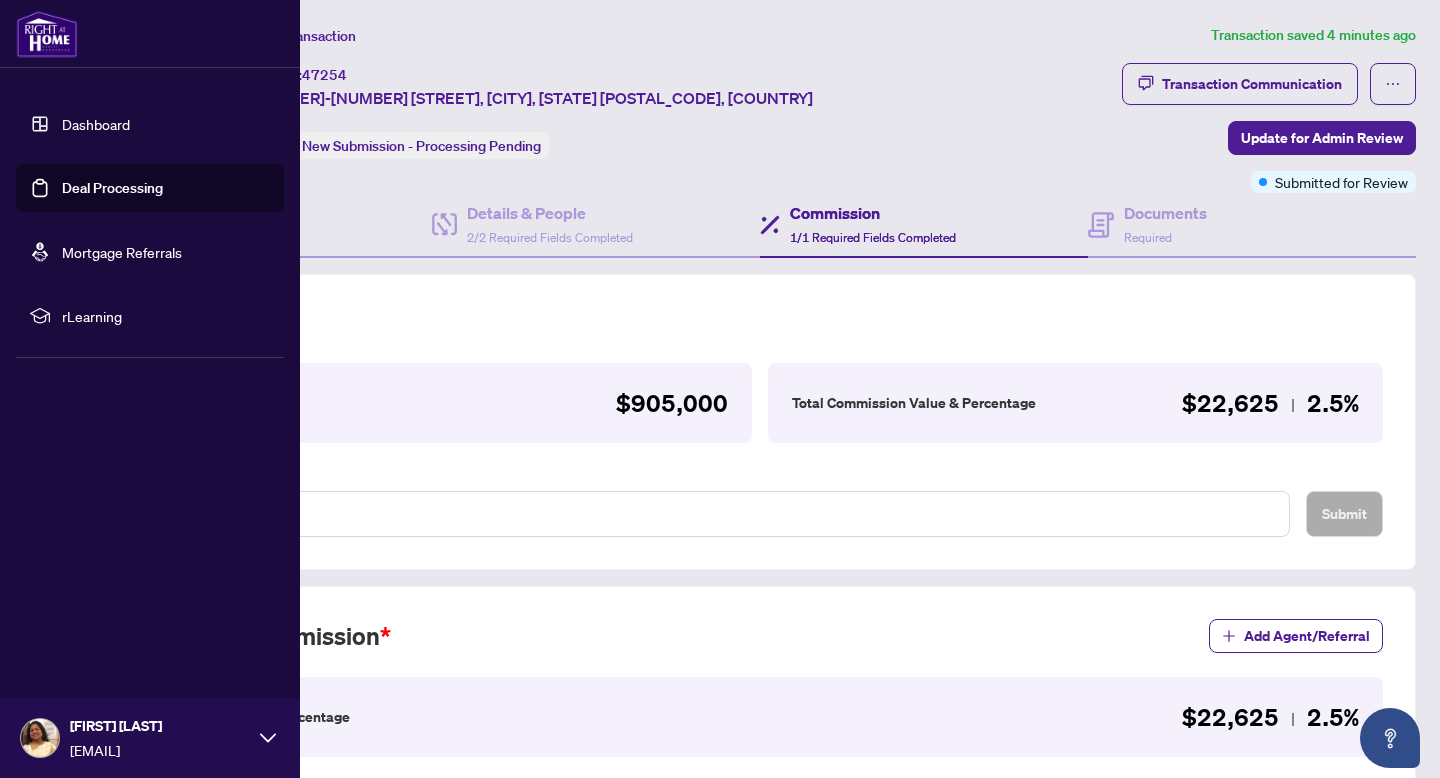 click on "Dashboard" at bounding box center [96, 124] 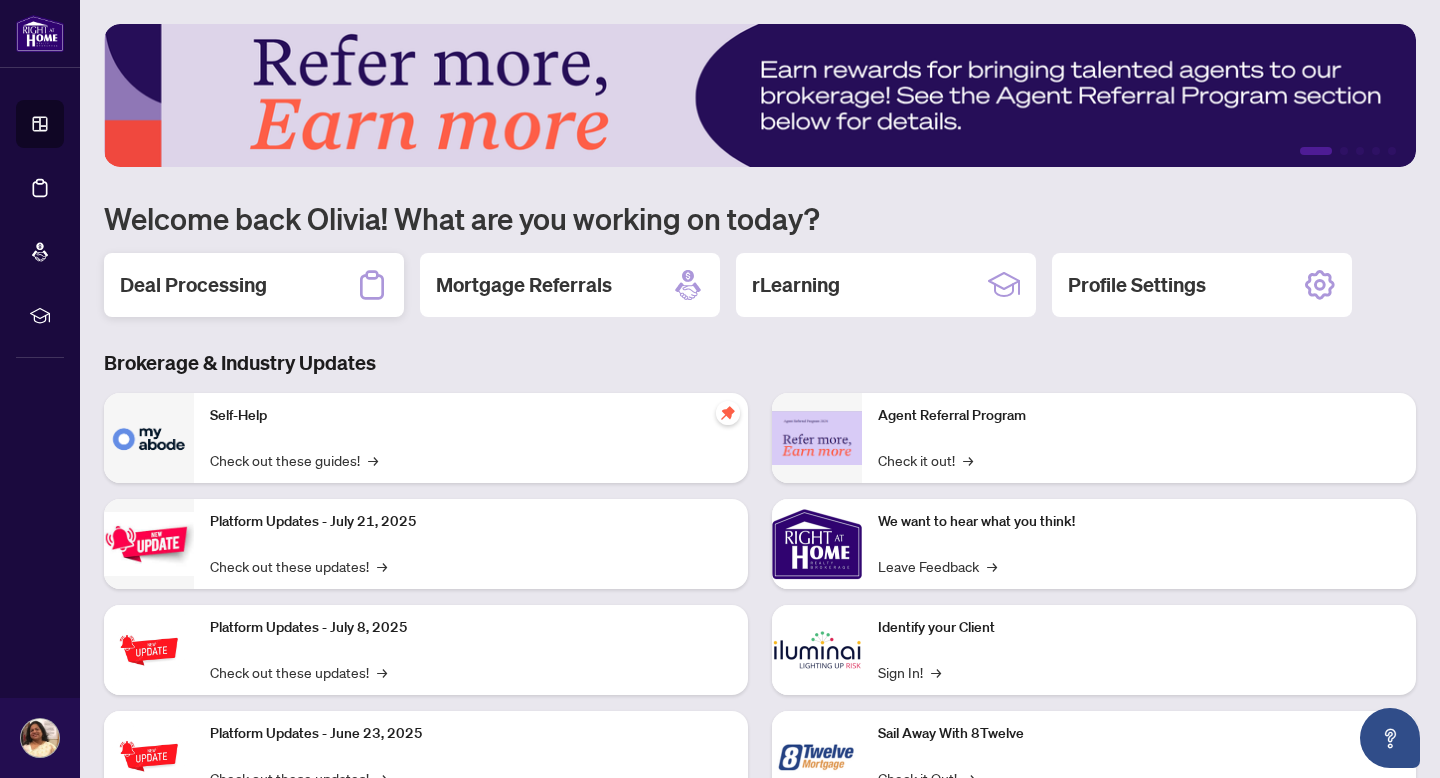 click on "Deal Processing" at bounding box center [254, 285] 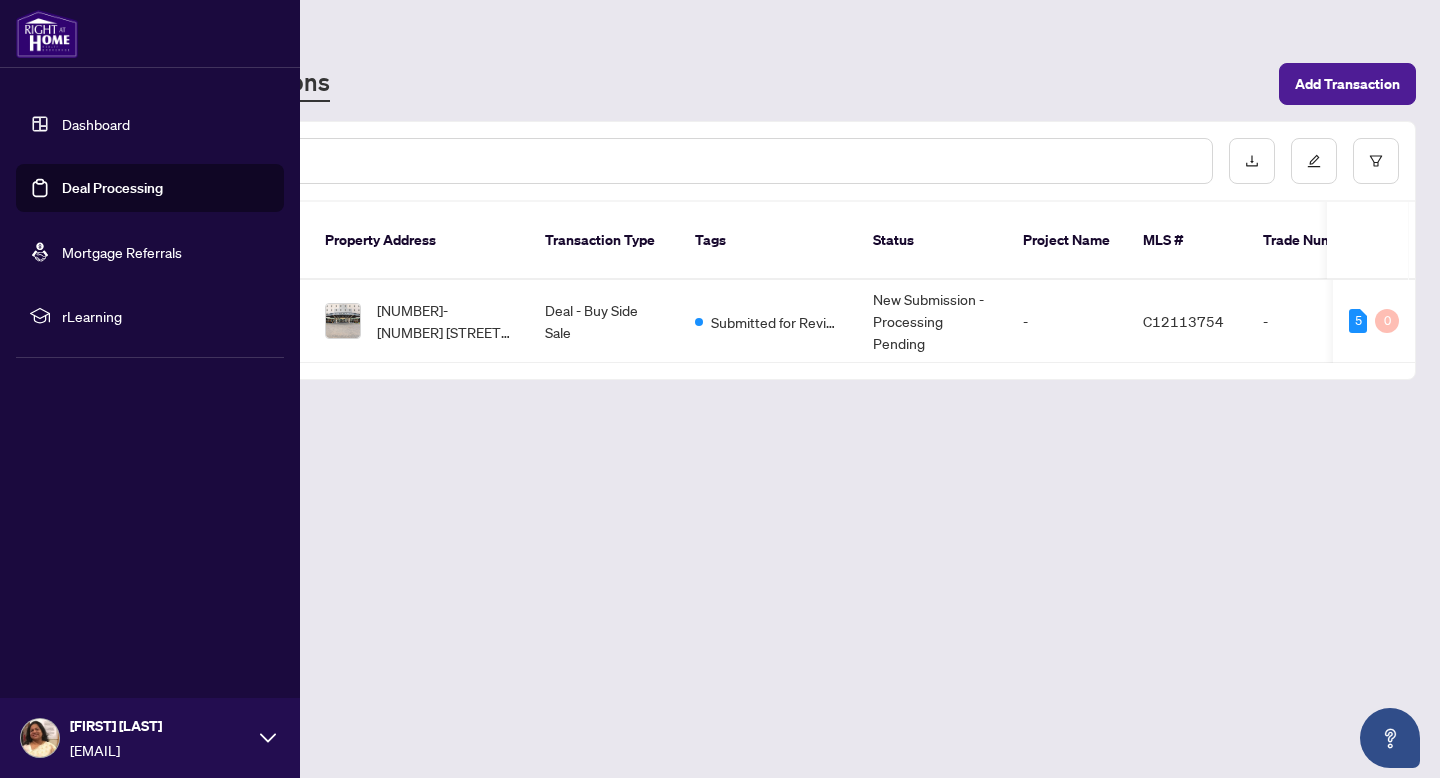click 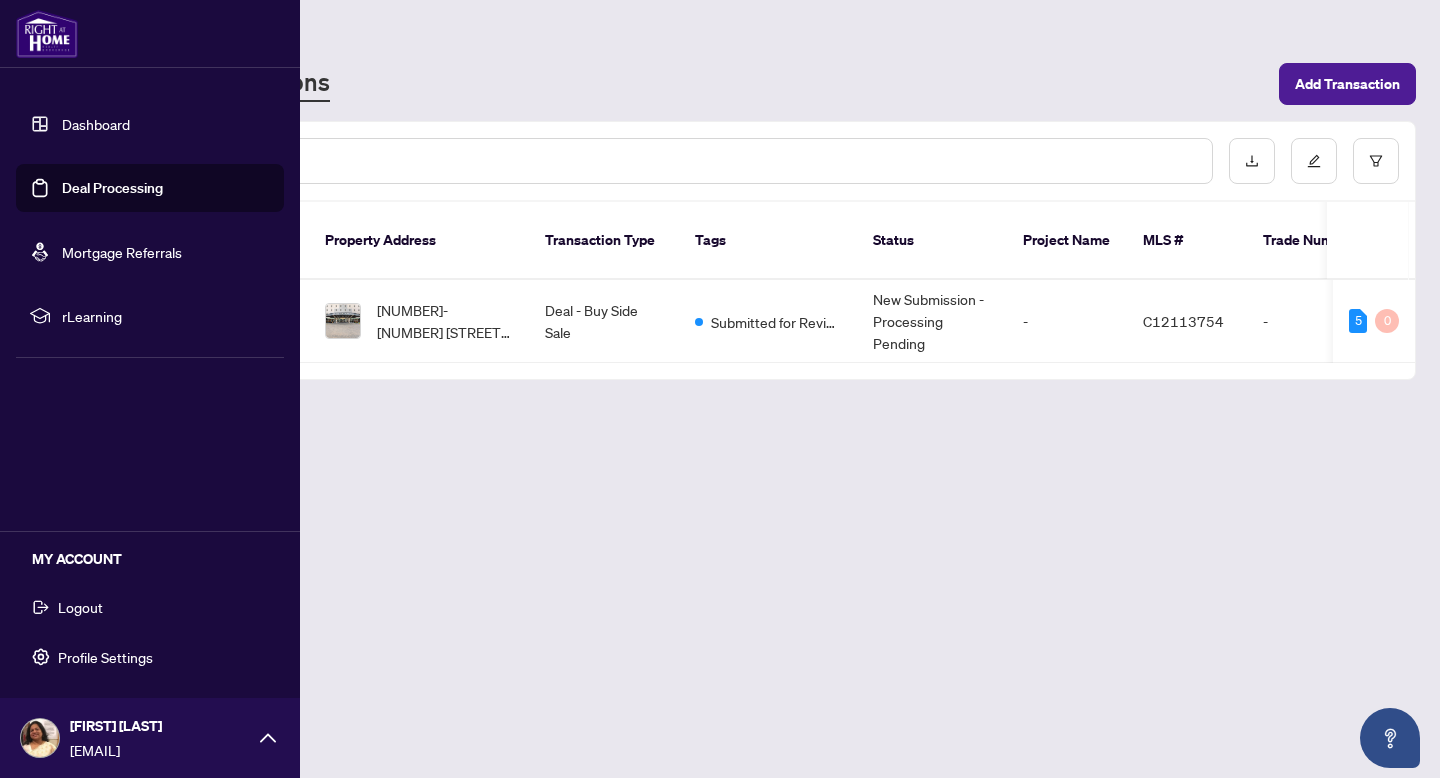 click on "Logout" at bounding box center [80, 607] 